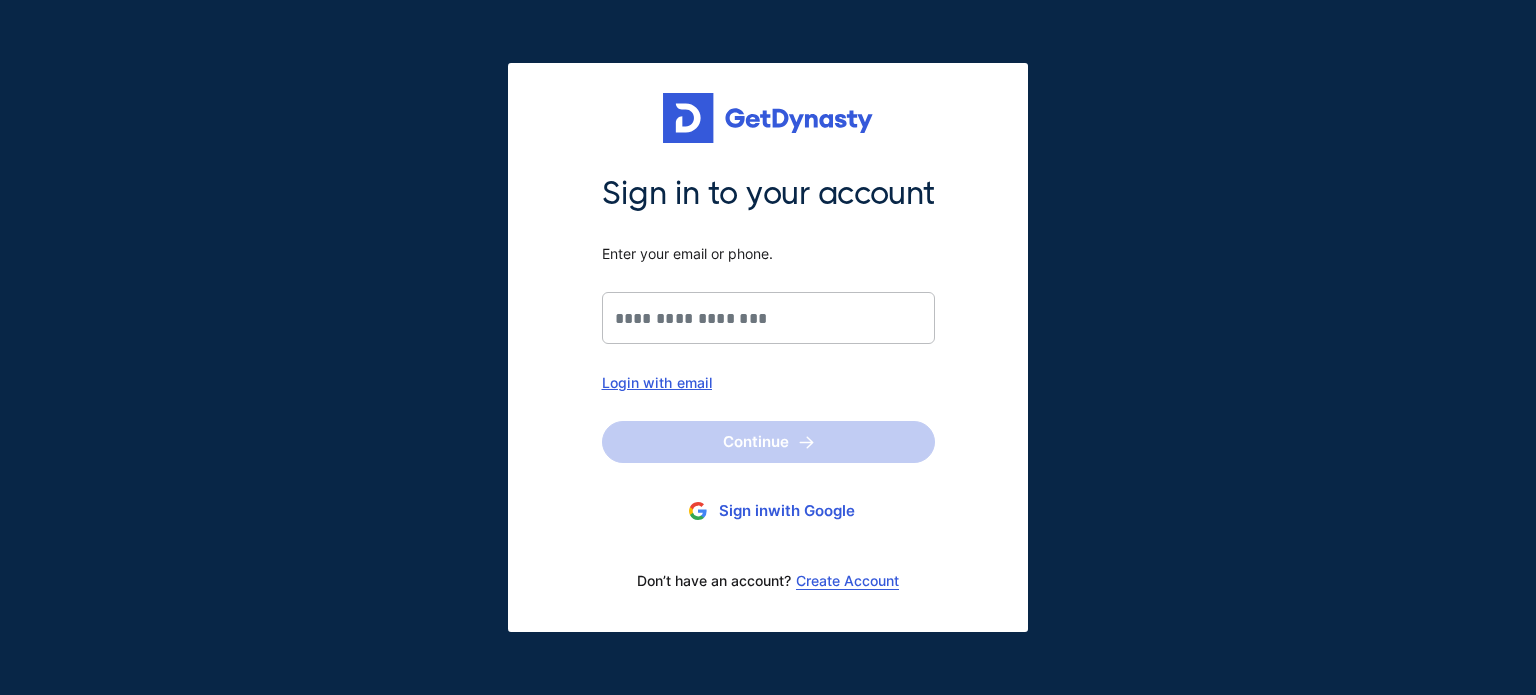 scroll, scrollTop: 0, scrollLeft: 0, axis: both 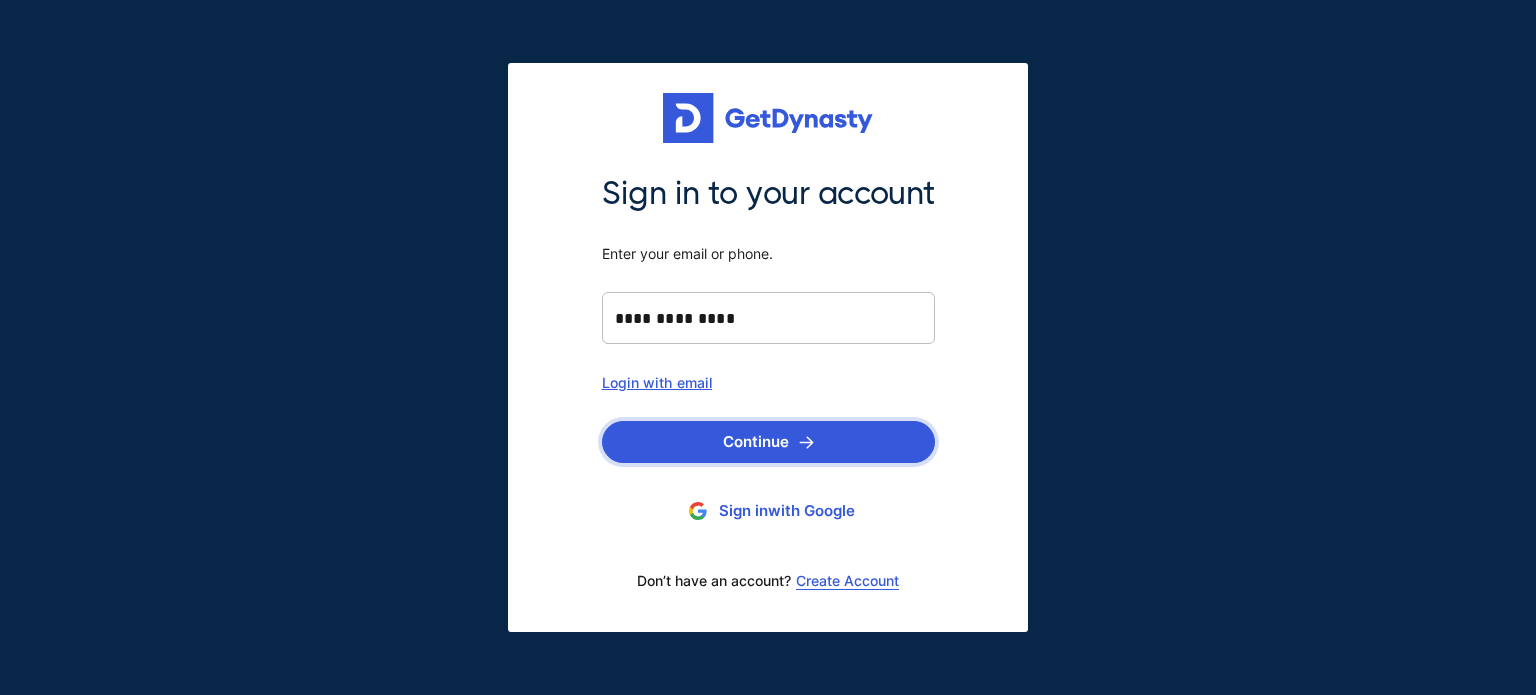 type on "**********" 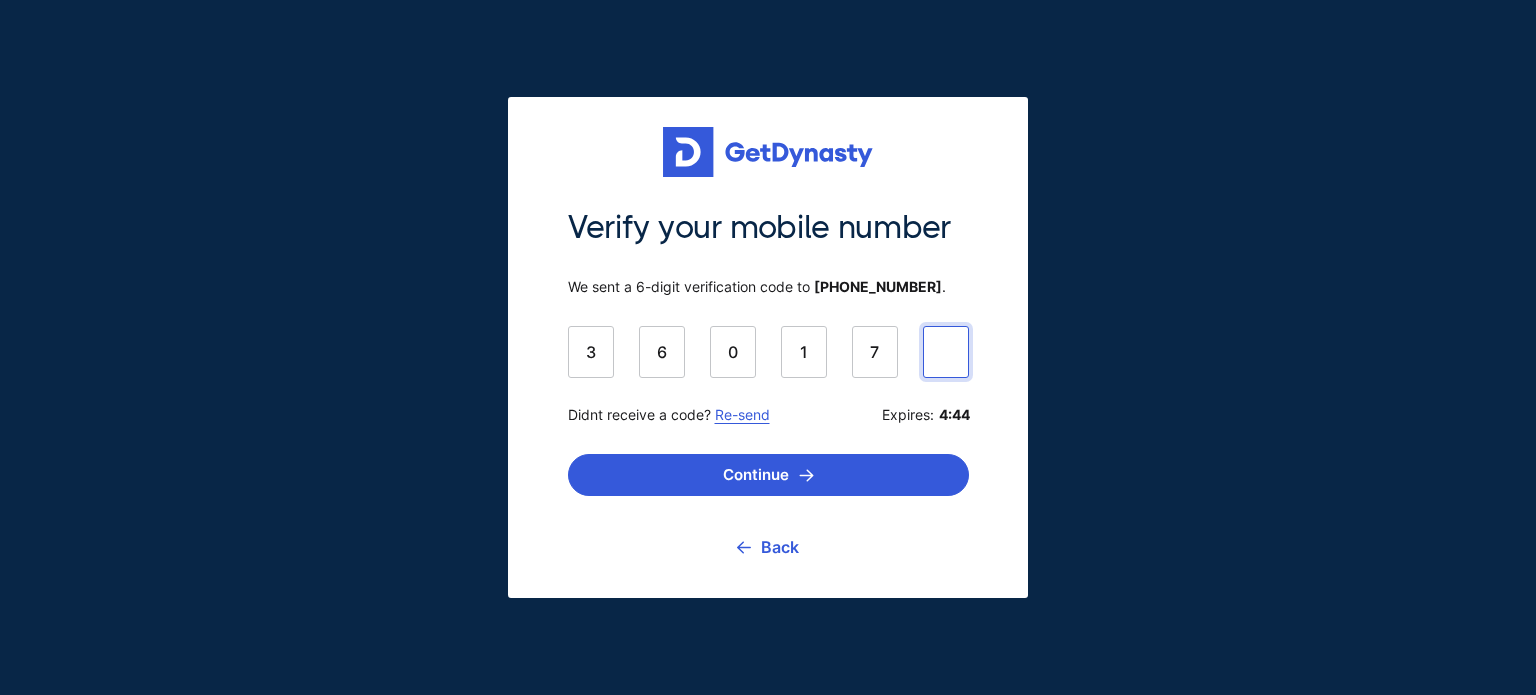 type on "******" 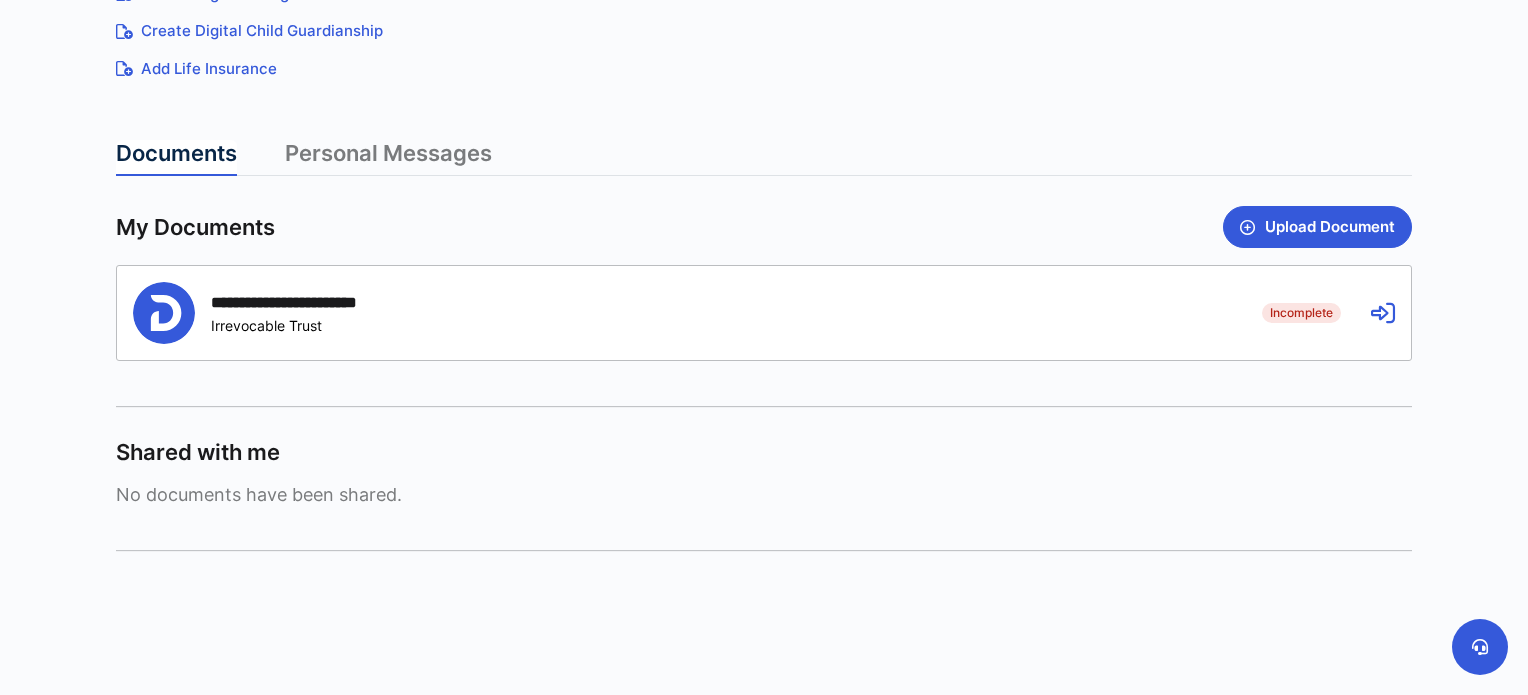 scroll, scrollTop: 295, scrollLeft: 0, axis: vertical 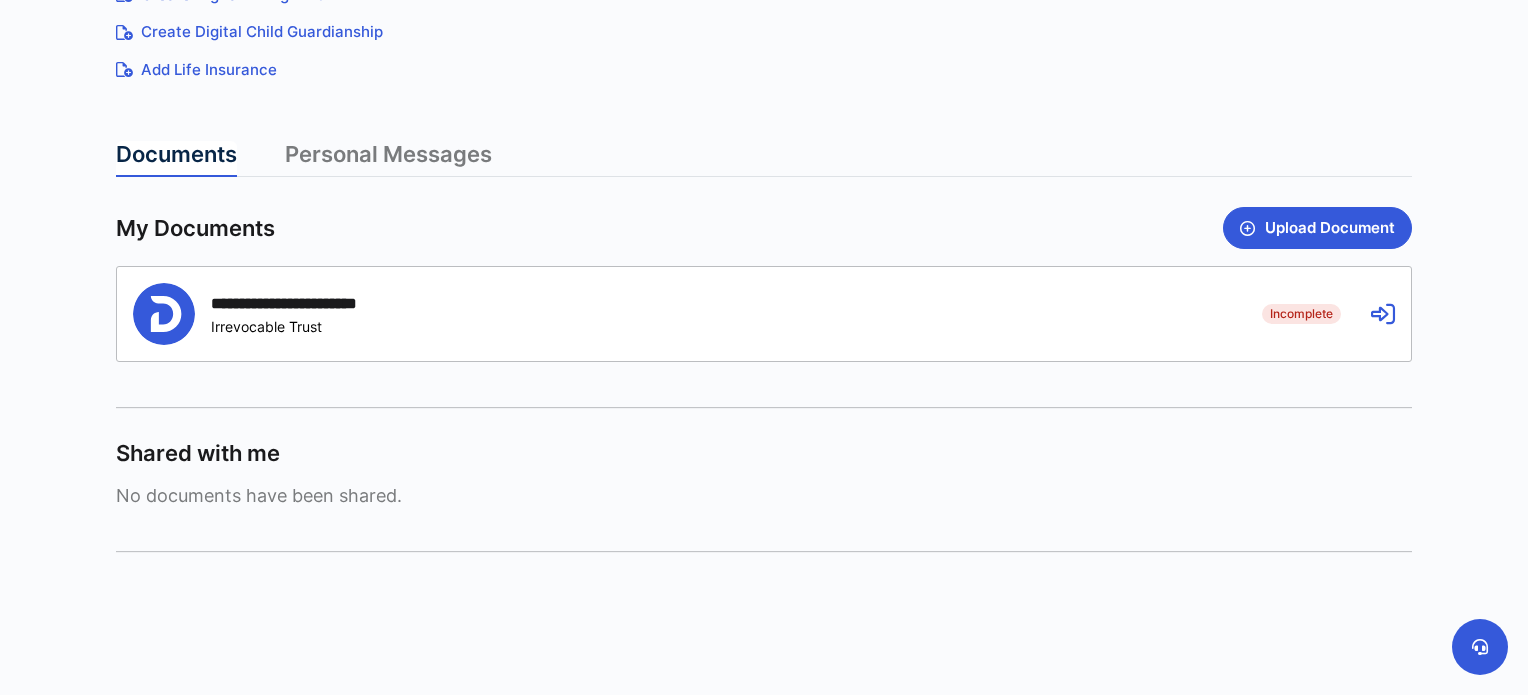 click at bounding box center (1383, 314) 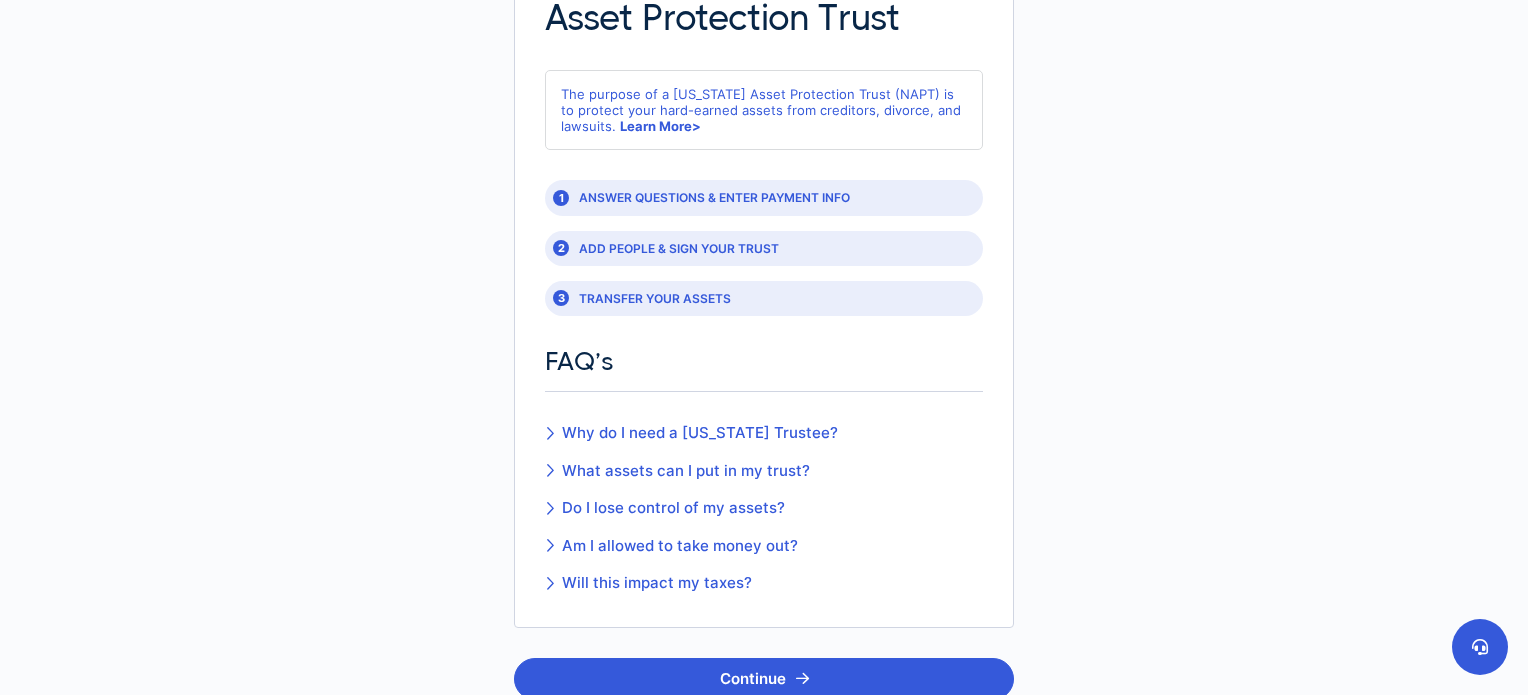 scroll, scrollTop: 470, scrollLeft: 0, axis: vertical 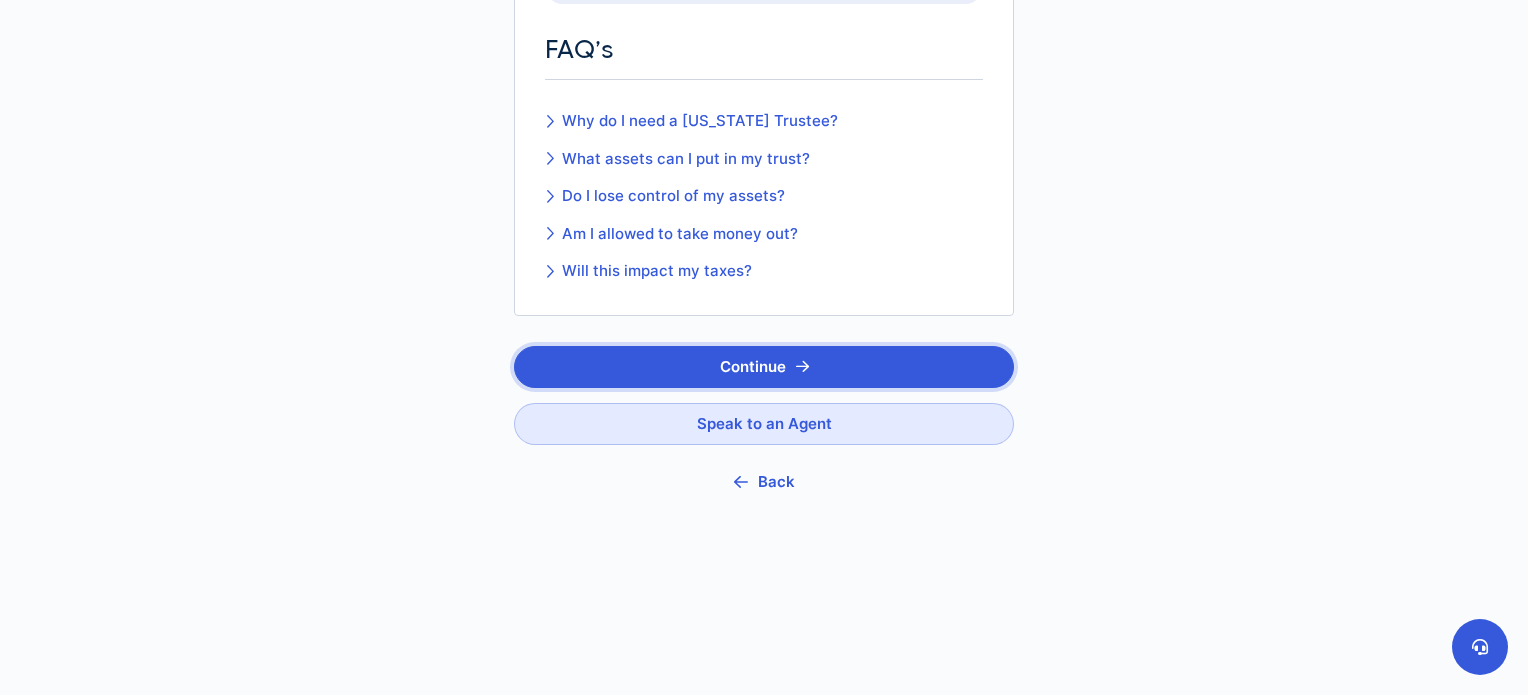 click on "Continue" at bounding box center (764, 367) 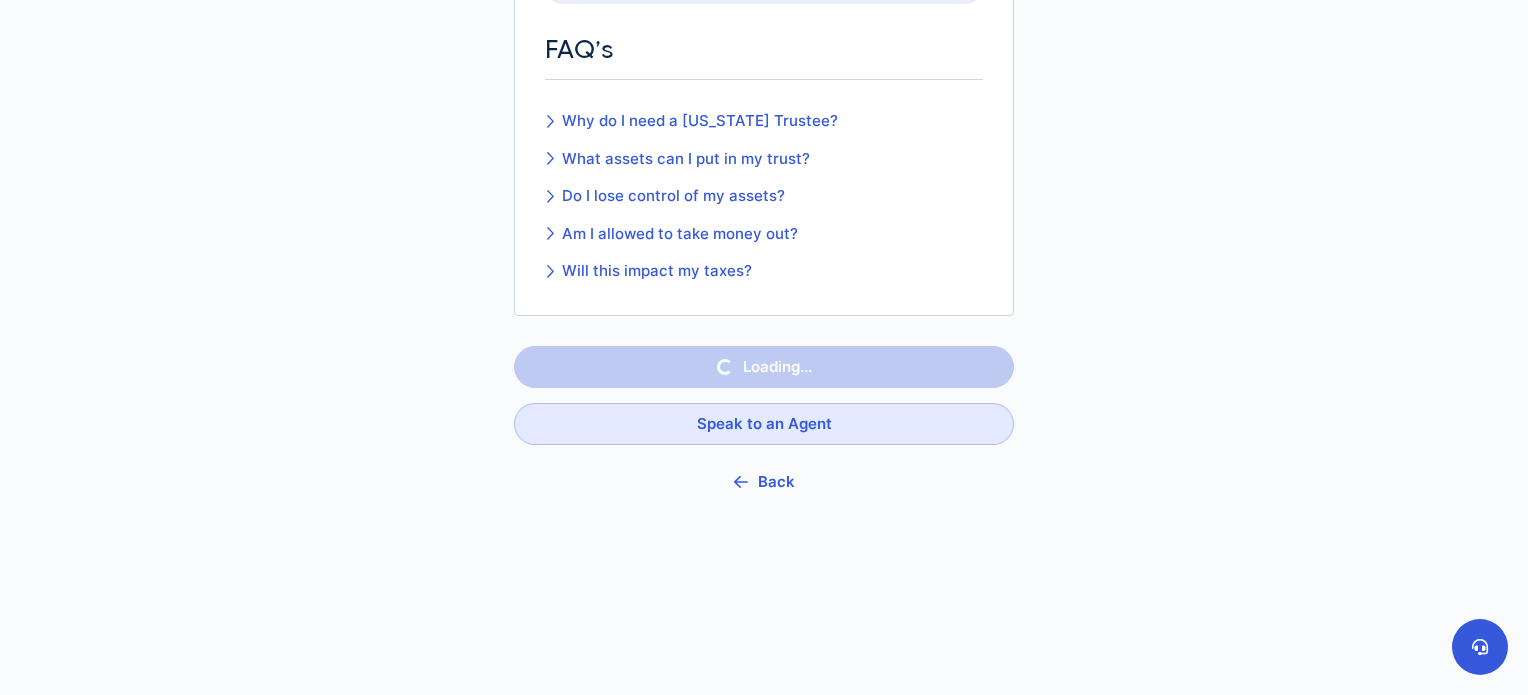 scroll, scrollTop: 0, scrollLeft: 0, axis: both 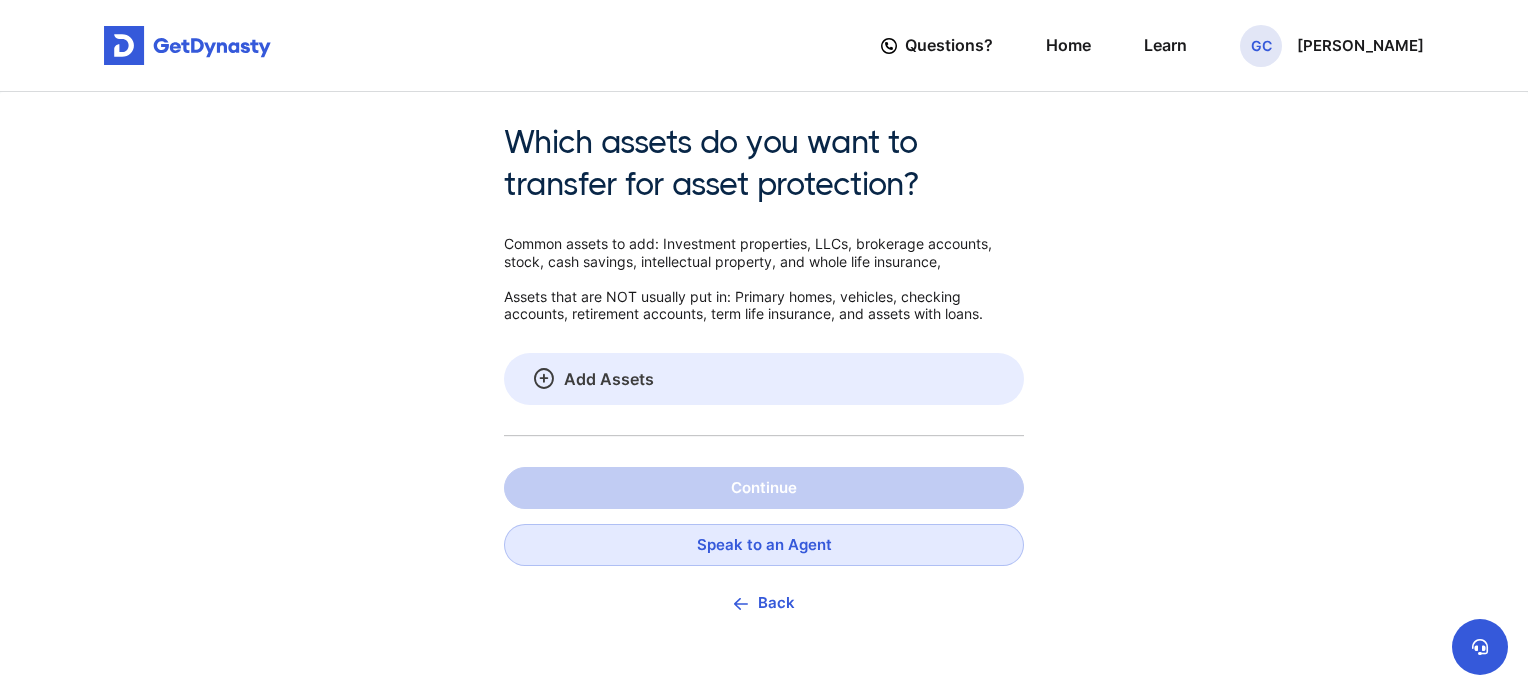 click on "Add Assets" at bounding box center [764, 379] 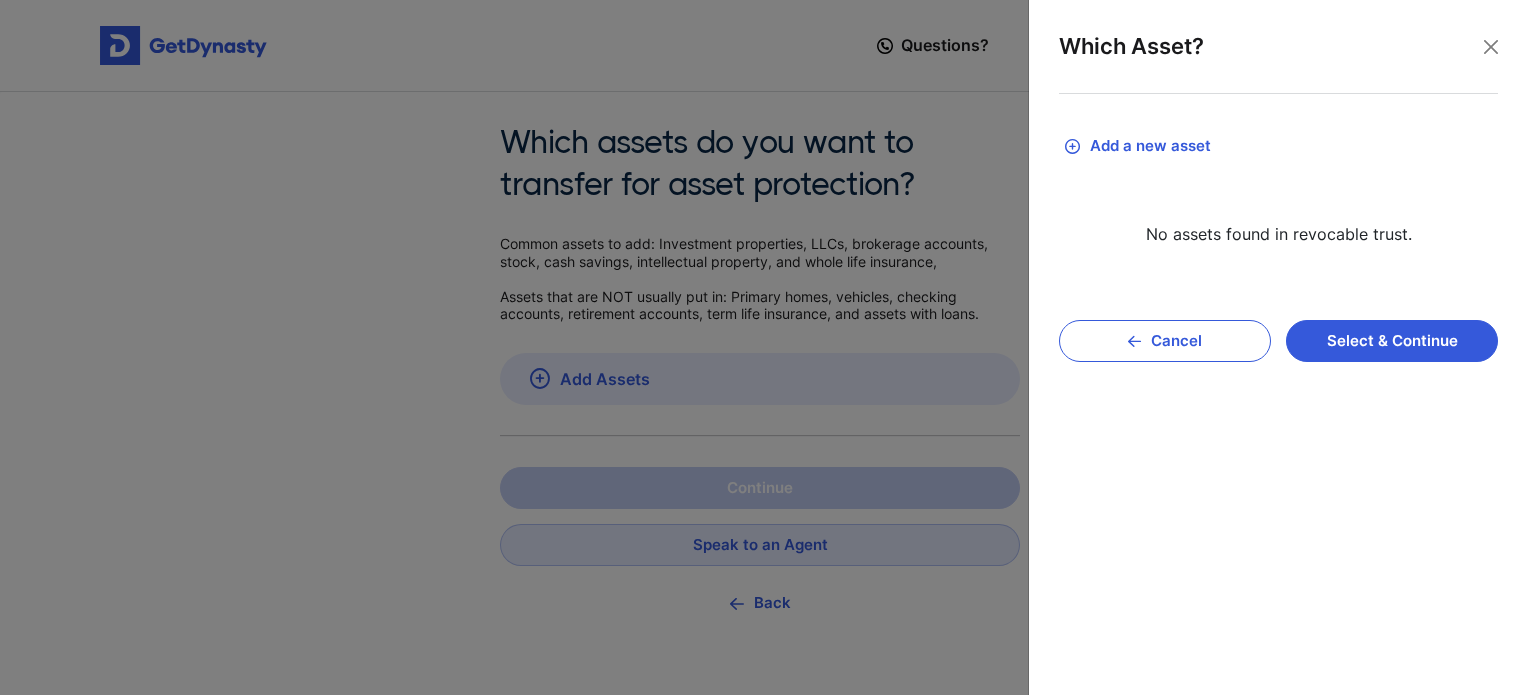 click on "Add a new asset" at bounding box center (1278, 146) 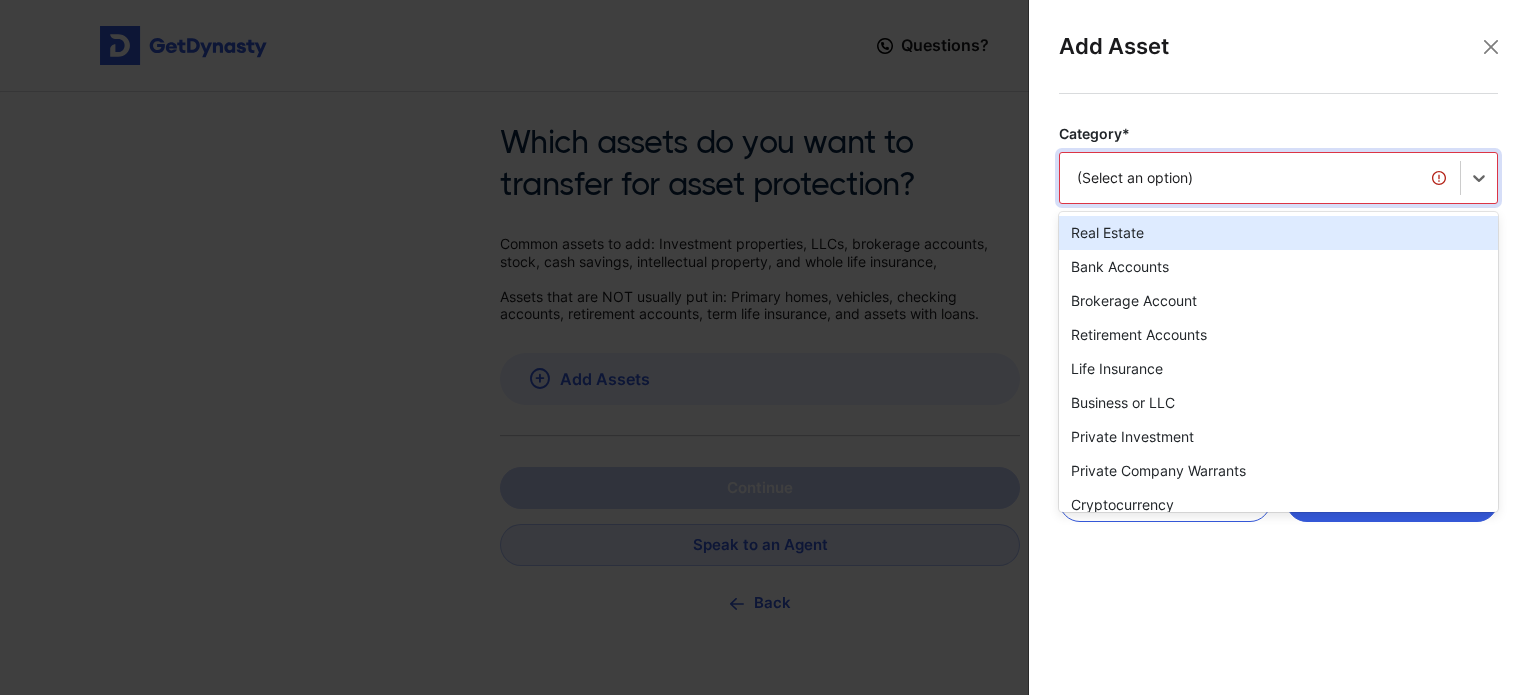 click on "(Select an option)" at bounding box center (1260, 178) 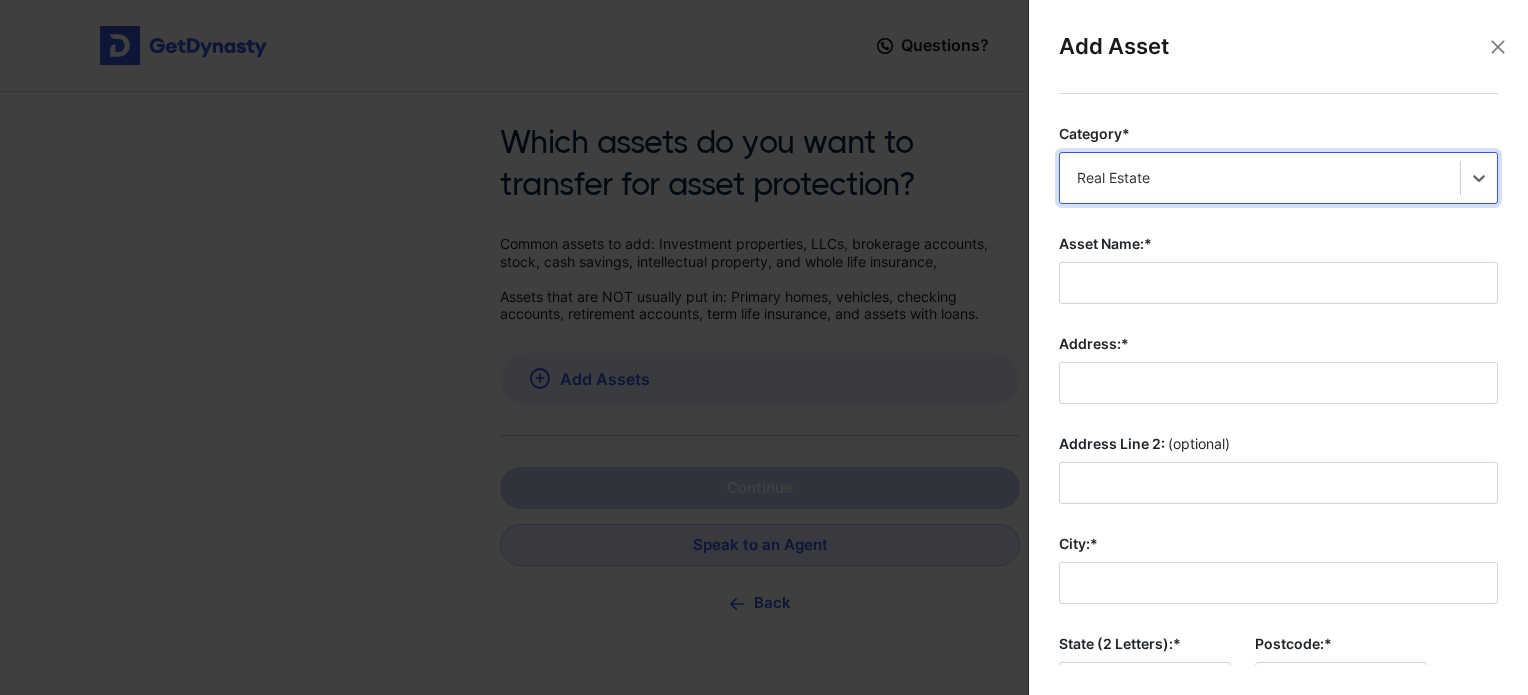 click on "Address:*" at bounding box center [1278, 383] 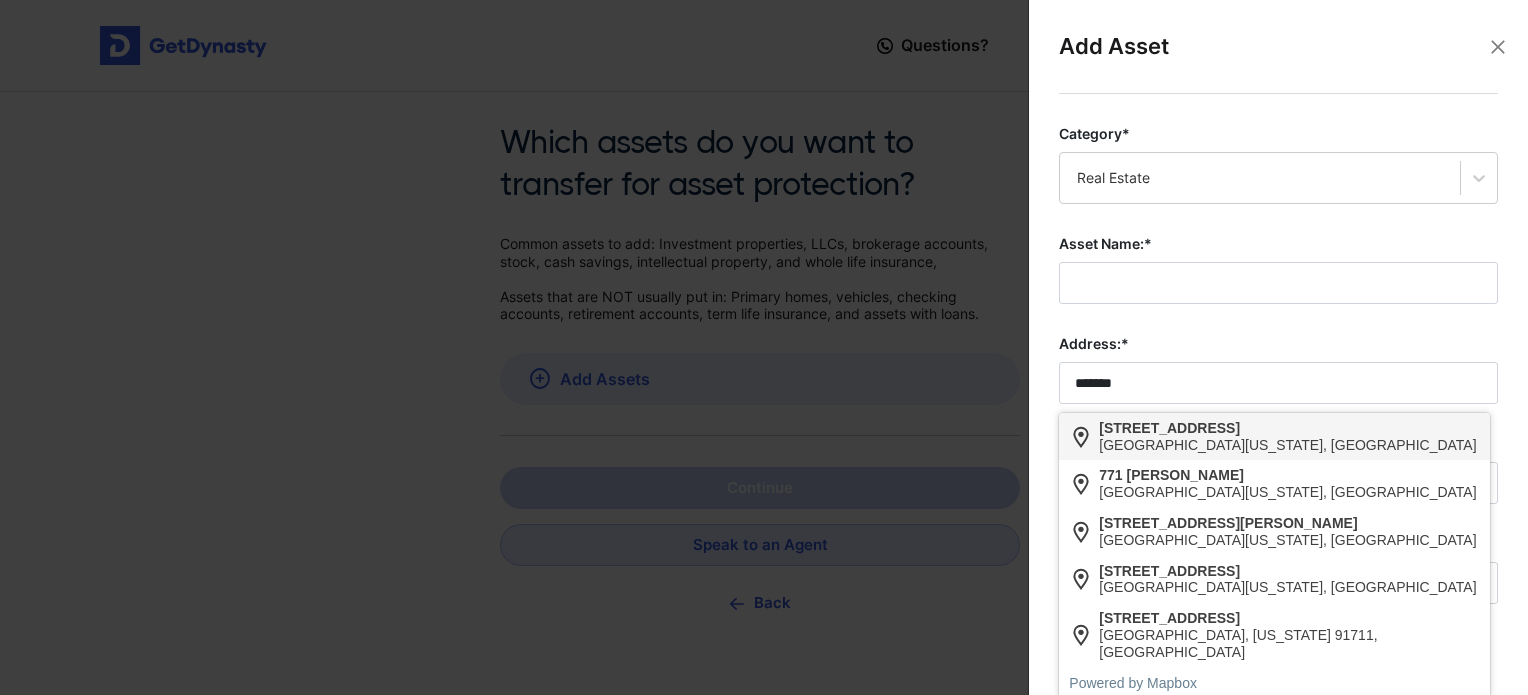 click on "[GEOGRAPHIC_DATA][US_STATE], [GEOGRAPHIC_DATA]" at bounding box center [1287, 445] 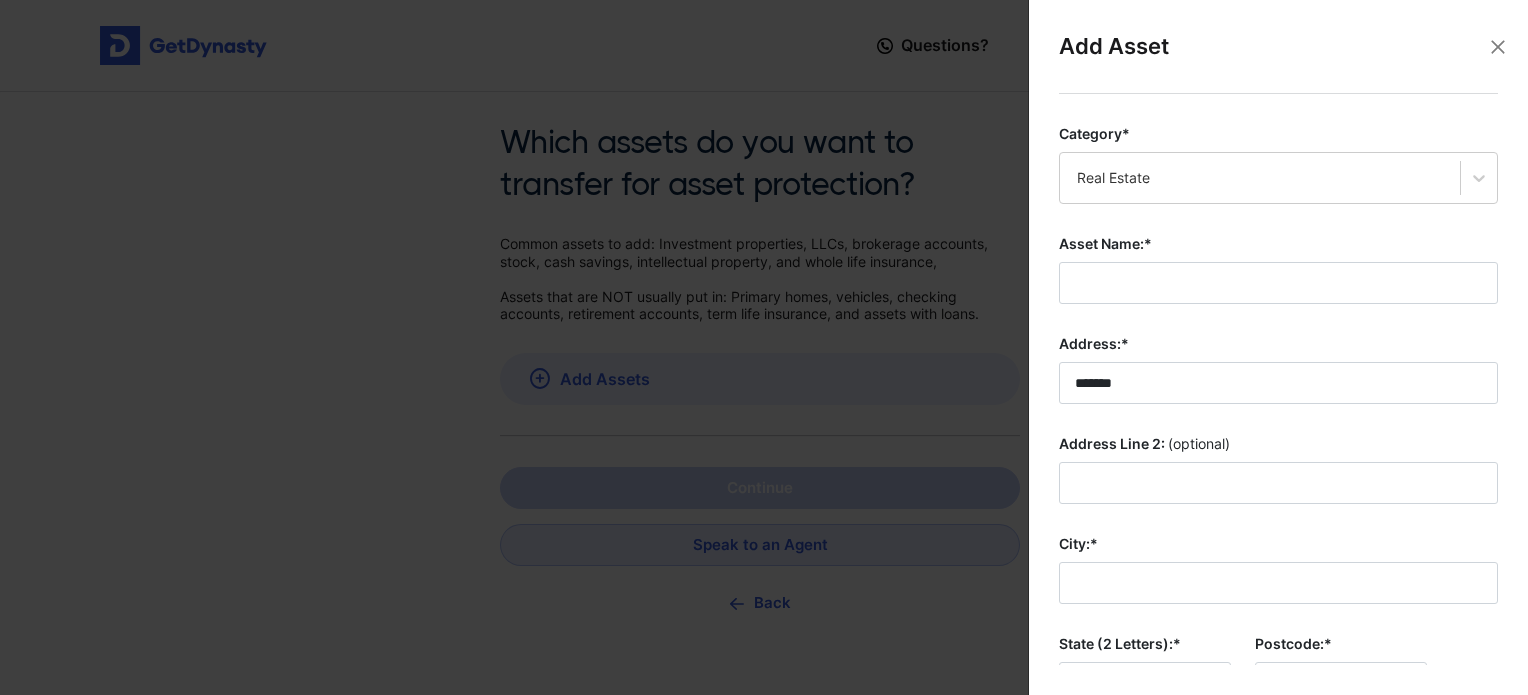 type on "**********" 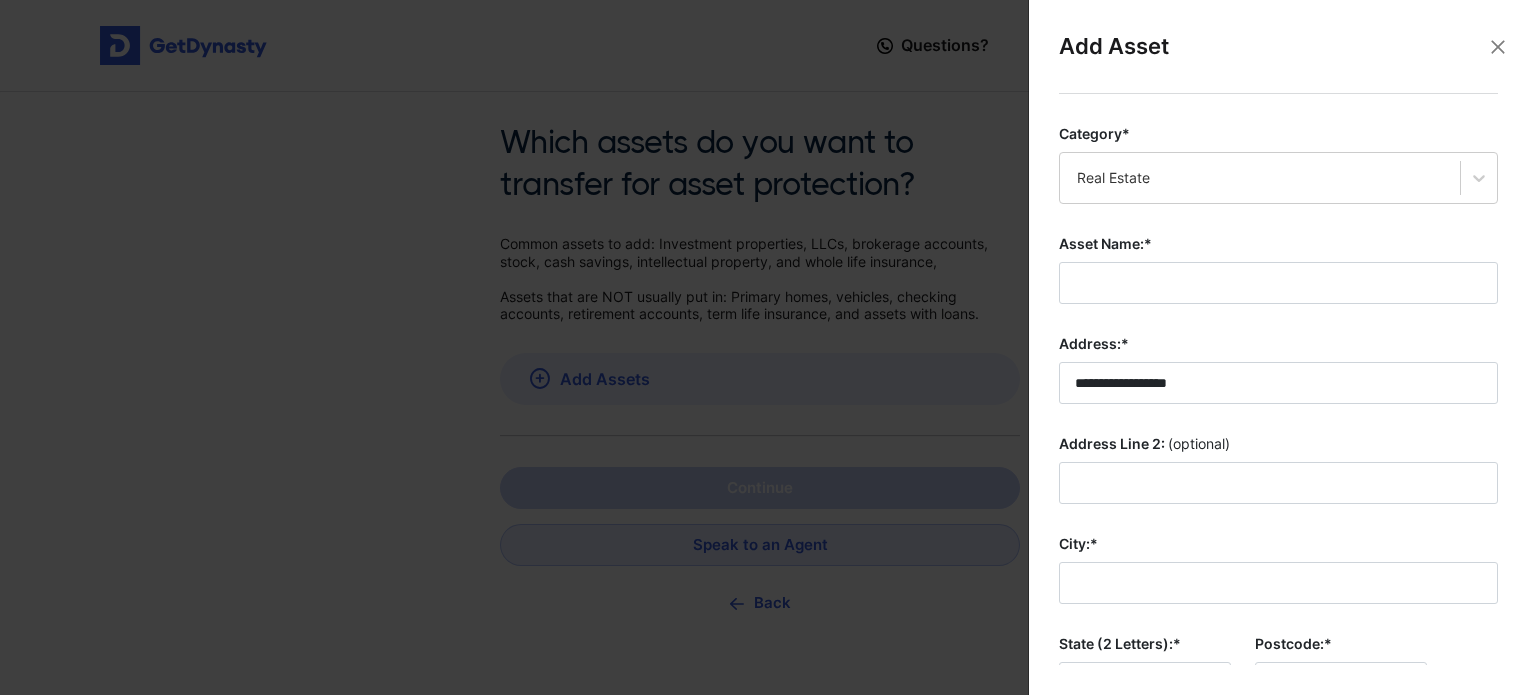 type on "**" 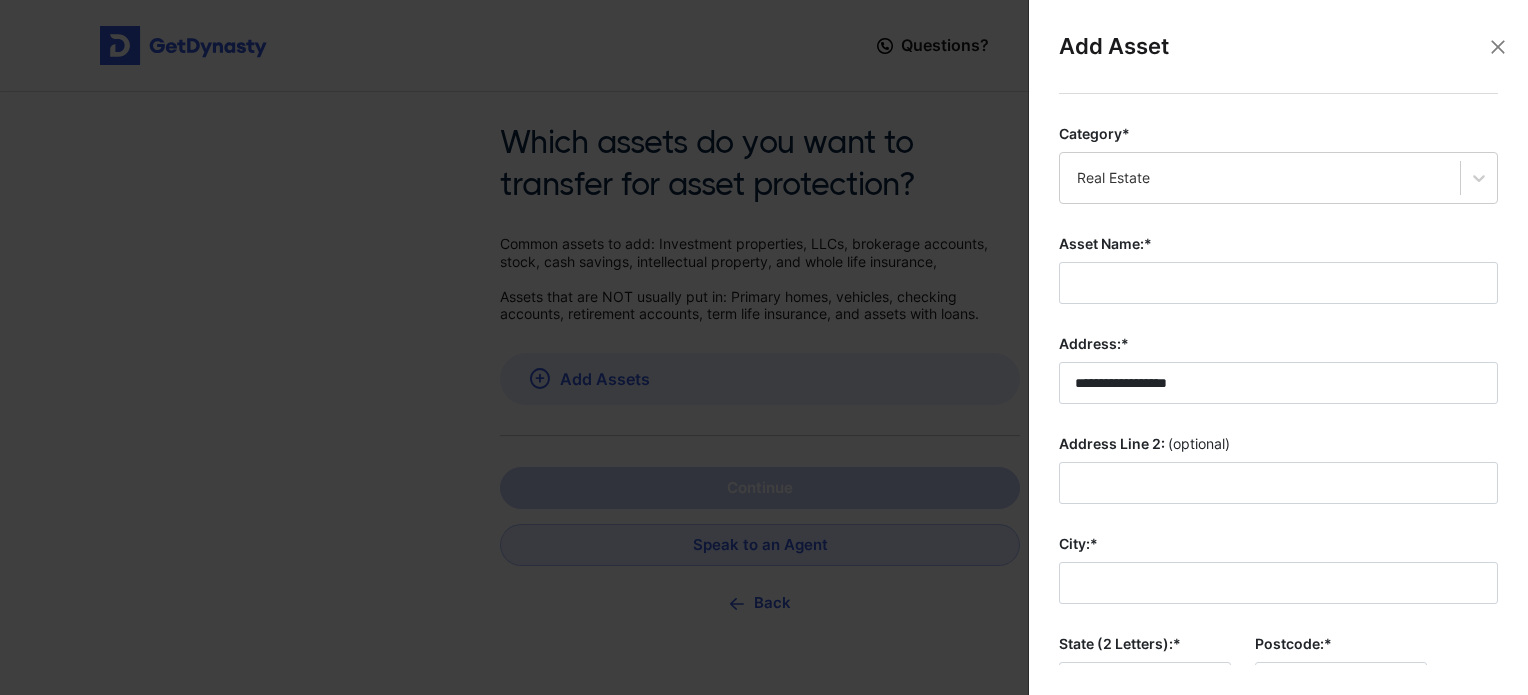 type on "**********" 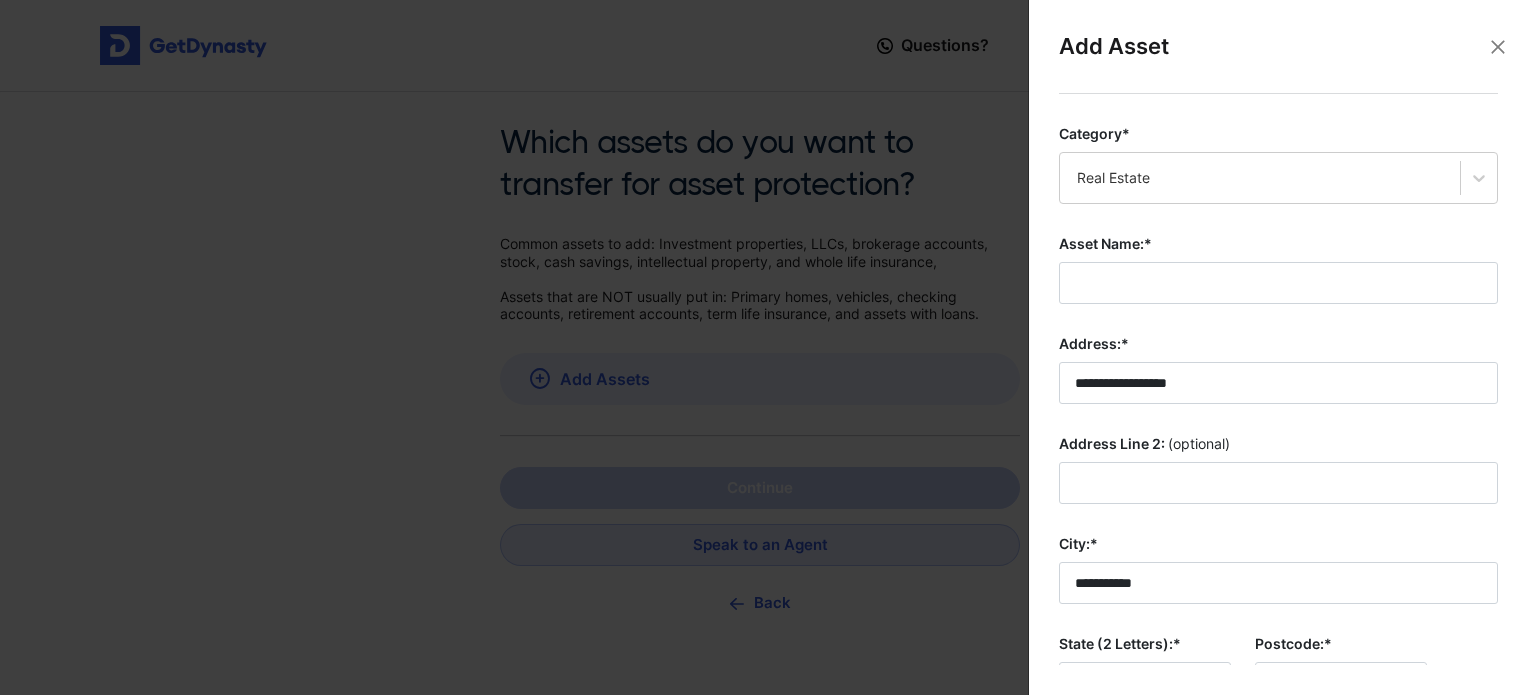 type on "*****" 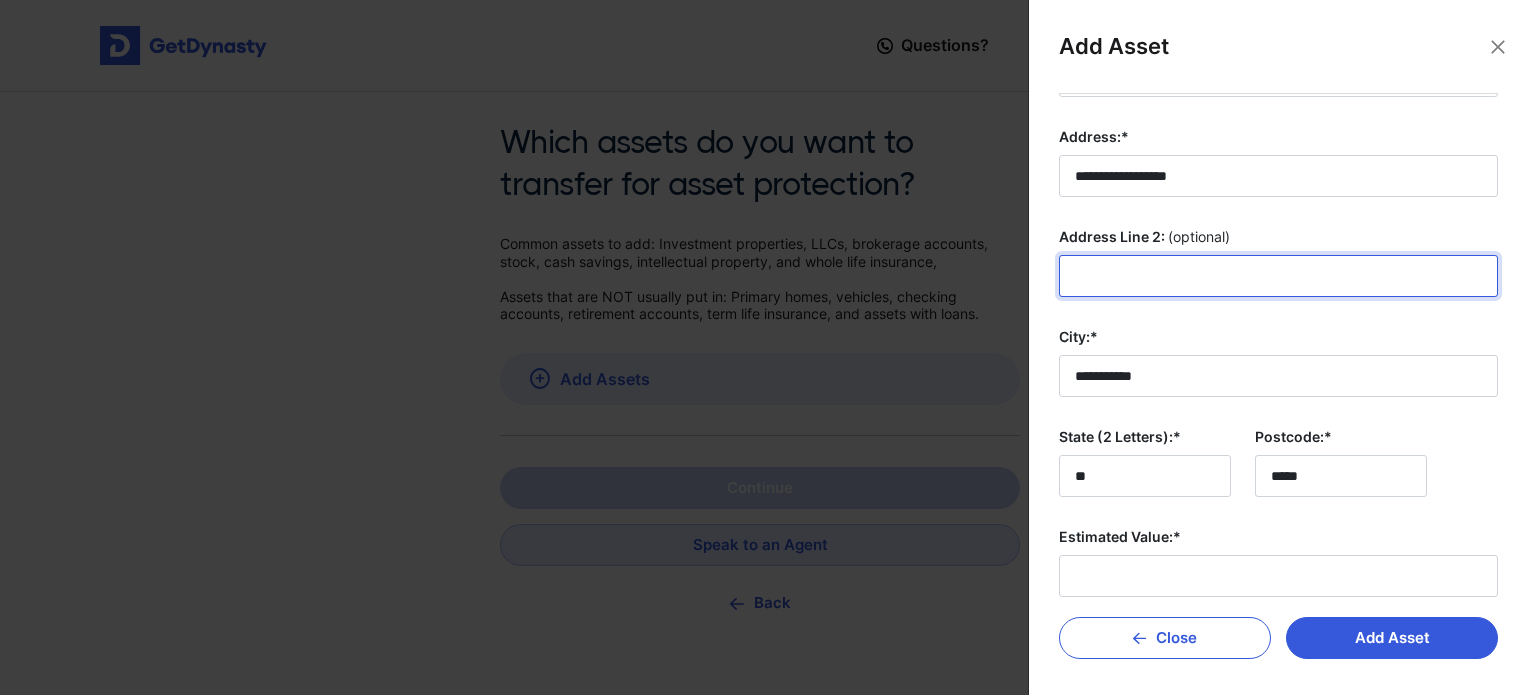 scroll, scrollTop: 213, scrollLeft: 0, axis: vertical 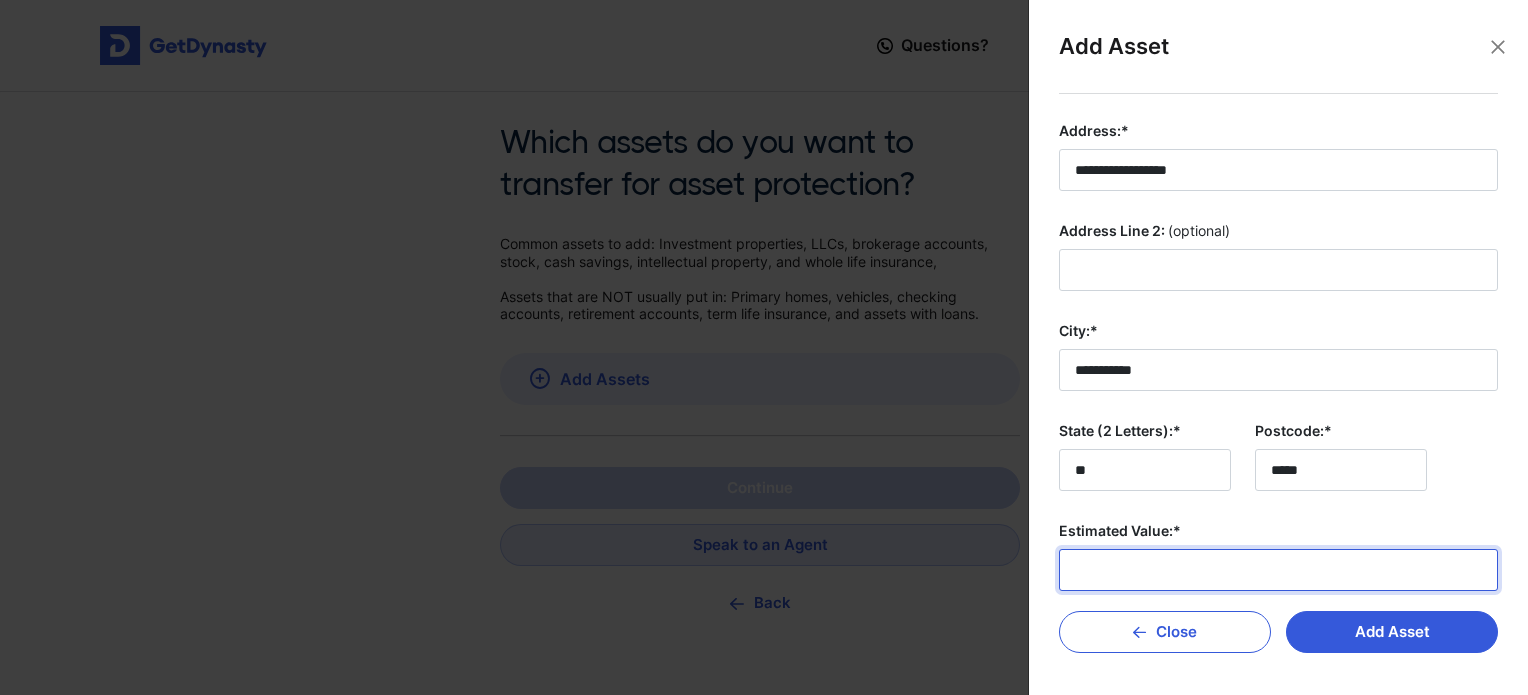 click on "Estimated Value:*" at bounding box center (1278, 570) 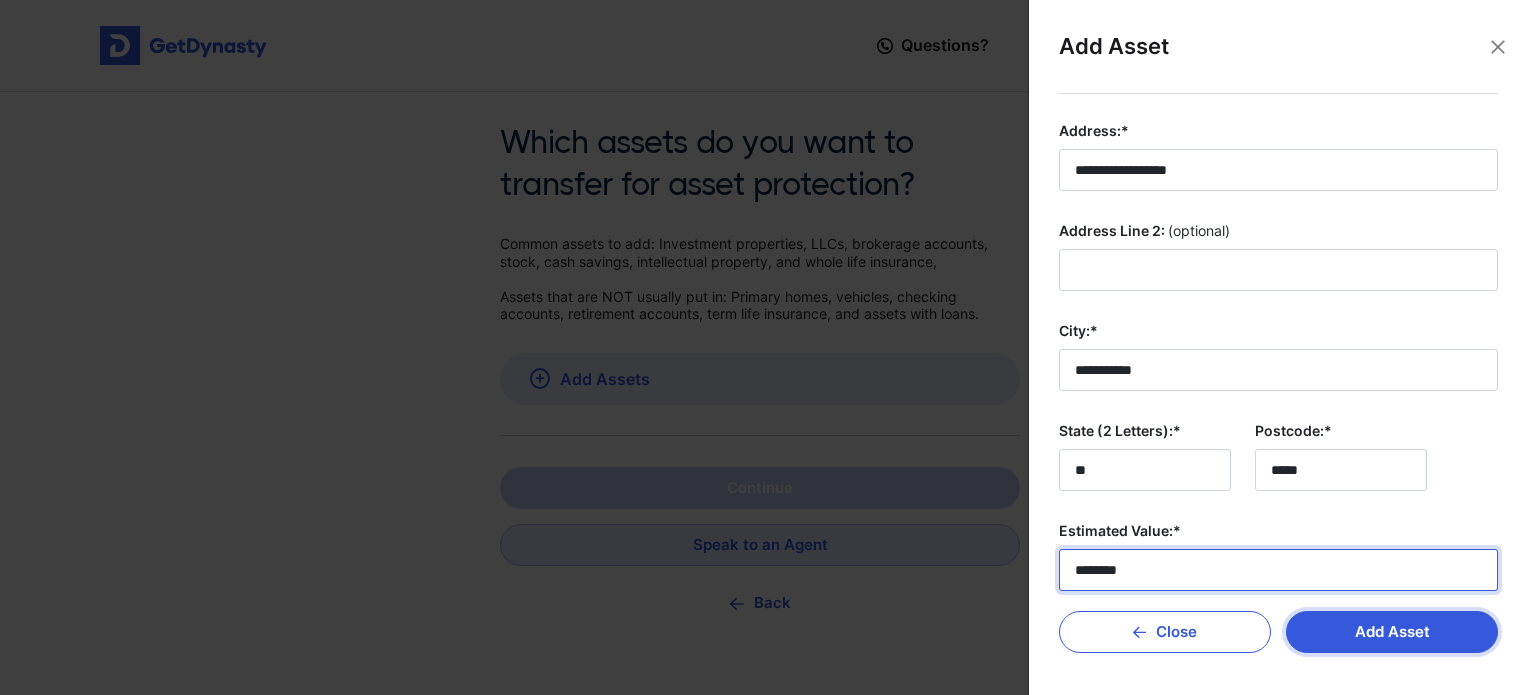 type on "********" 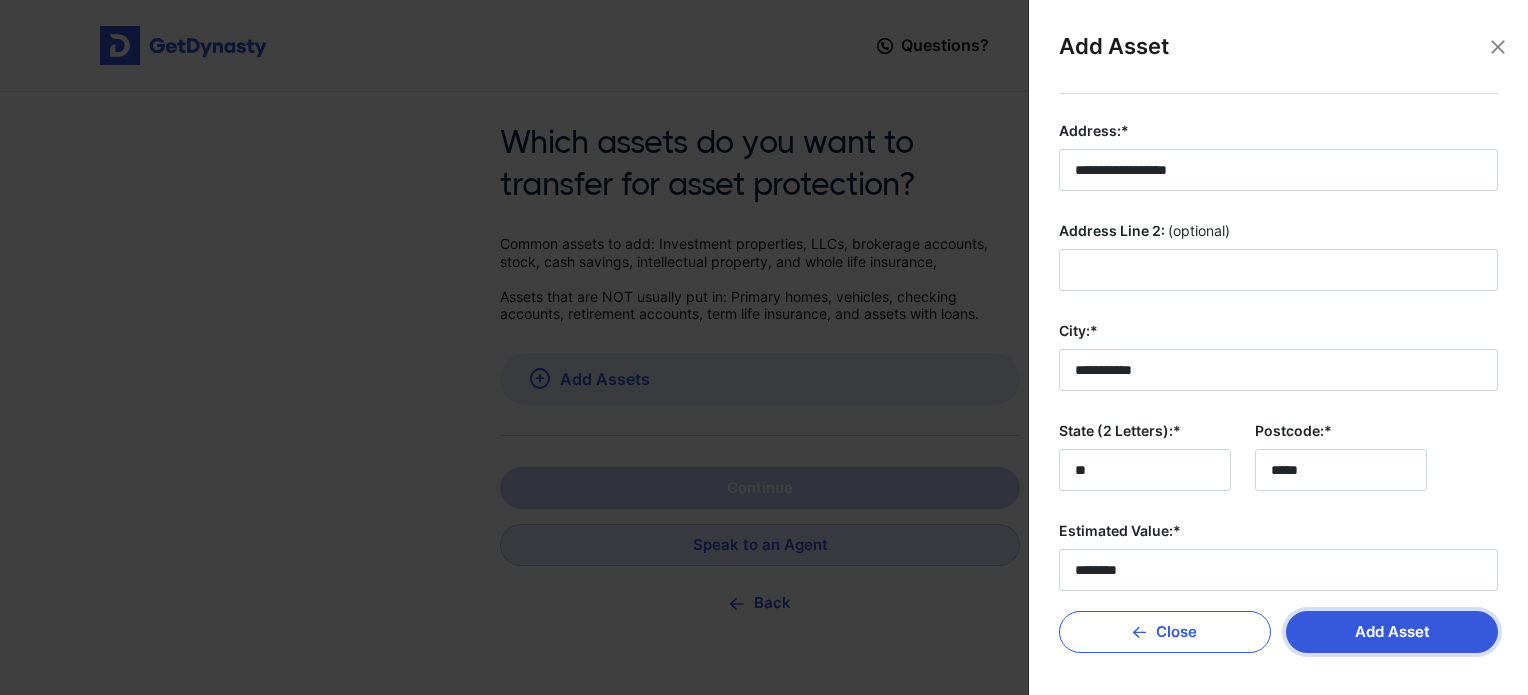 click on "Add Asset" at bounding box center [1392, 632] 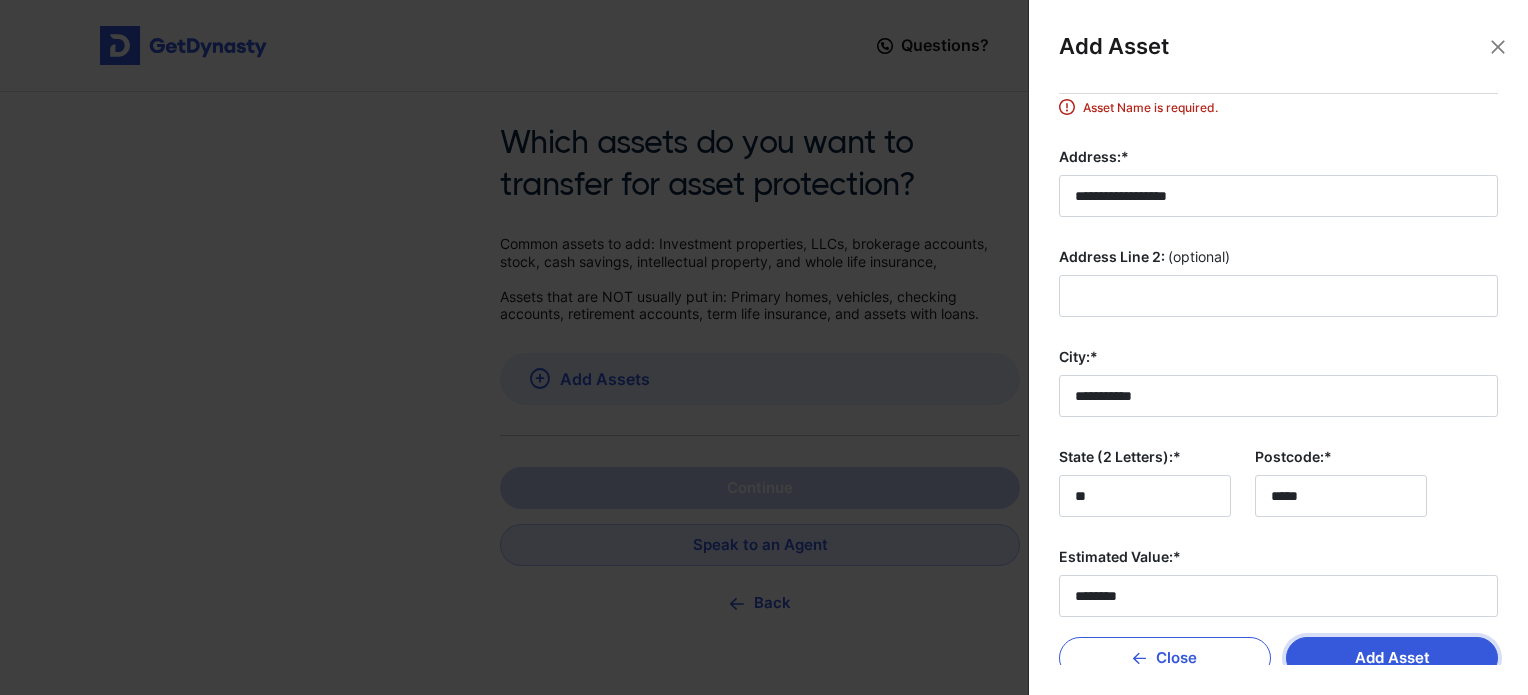 scroll, scrollTop: 239, scrollLeft: 0, axis: vertical 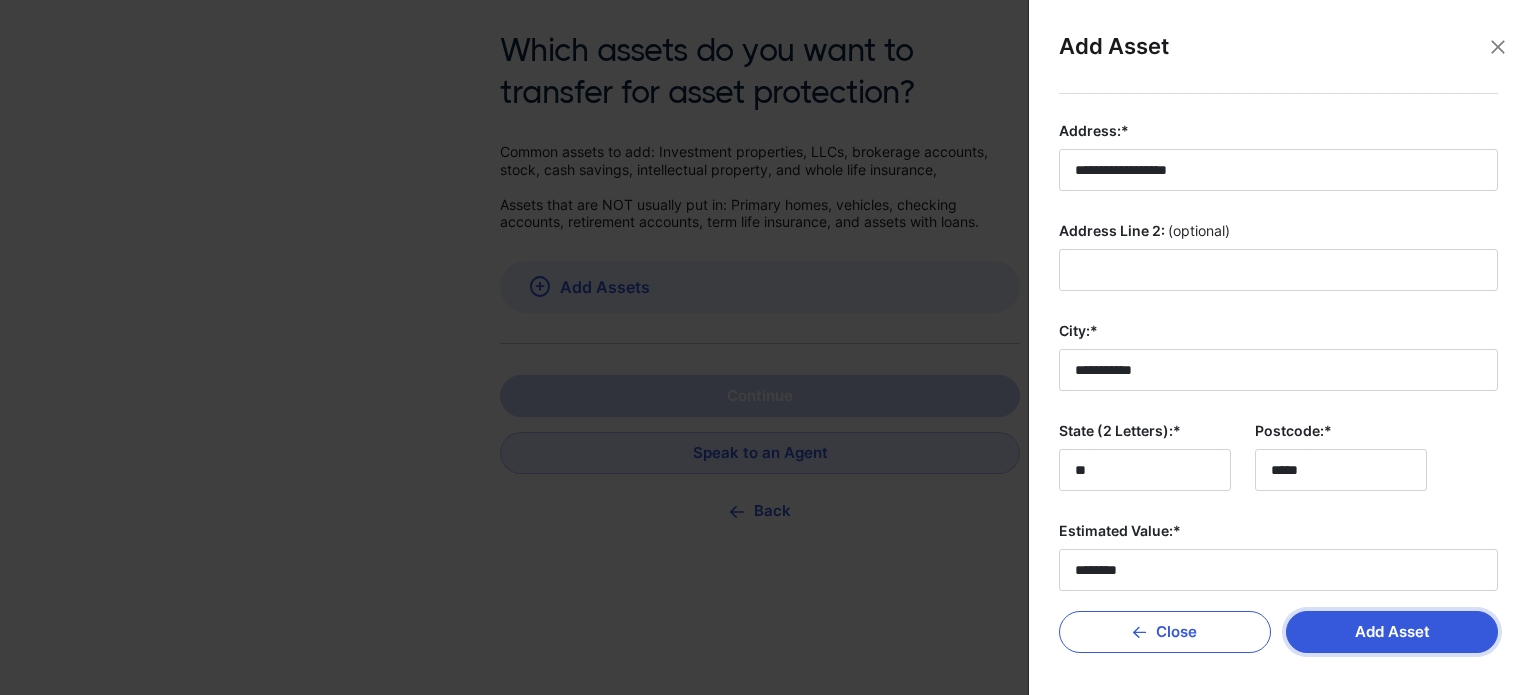 click on "Add Asset" at bounding box center (1392, 632) 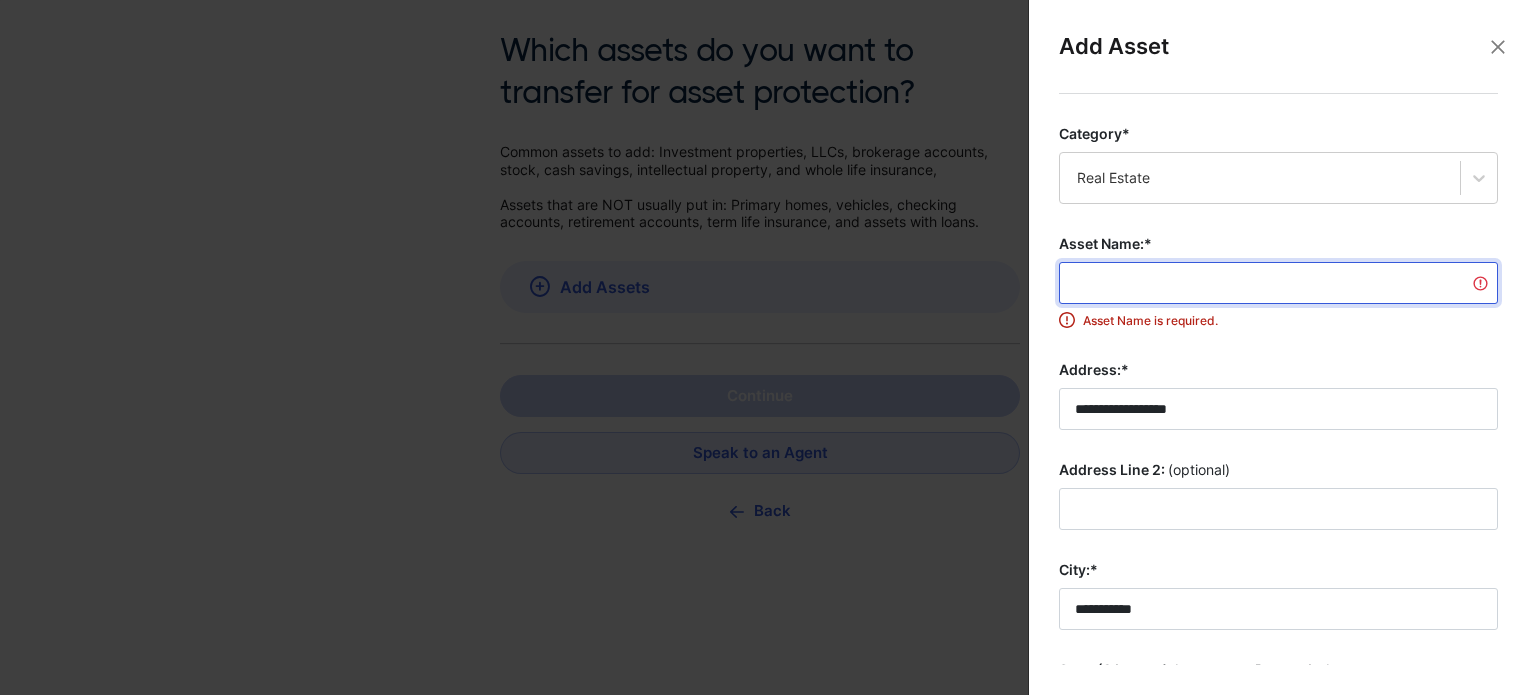 click on "Asset Name:*" at bounding box center (1278, 283) 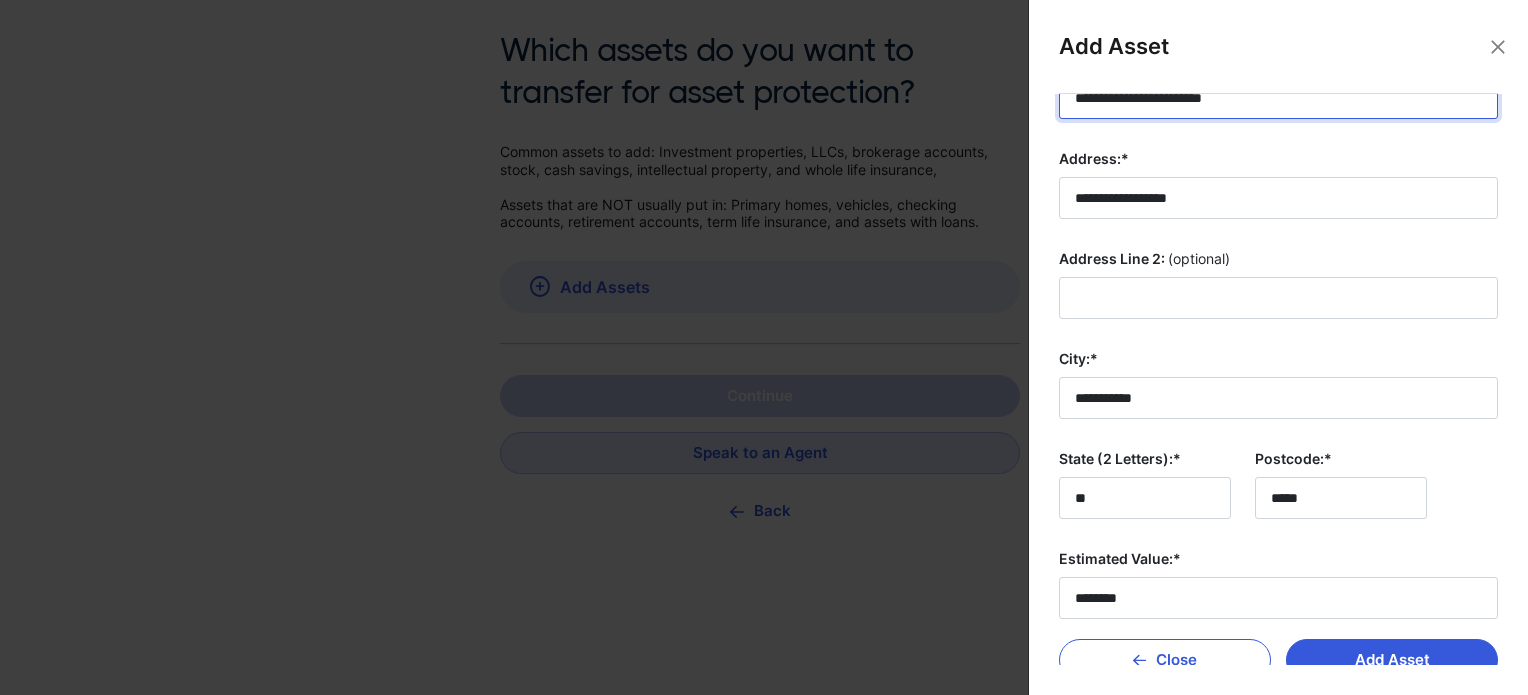 scroll, scrollTop: 213, scrollLeft: 0, axis: vertical 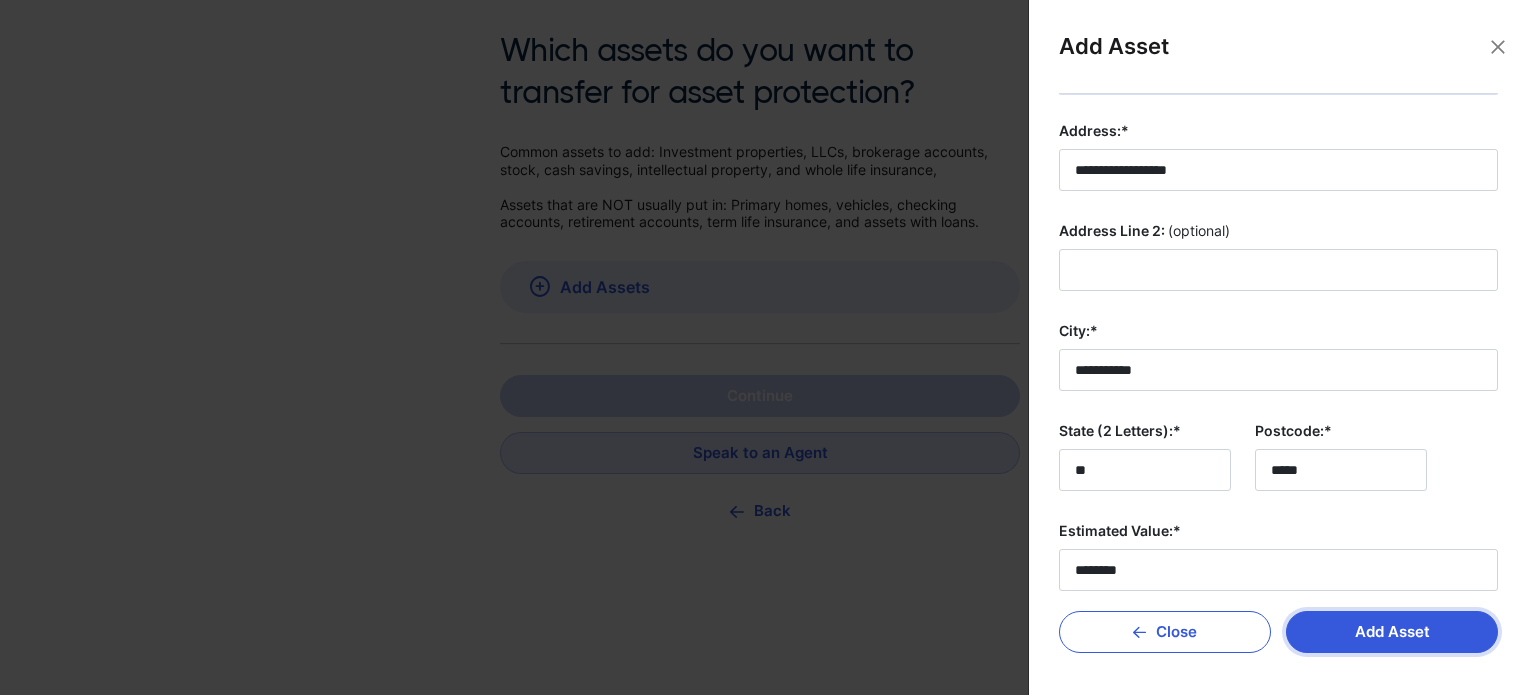 type on "**********" 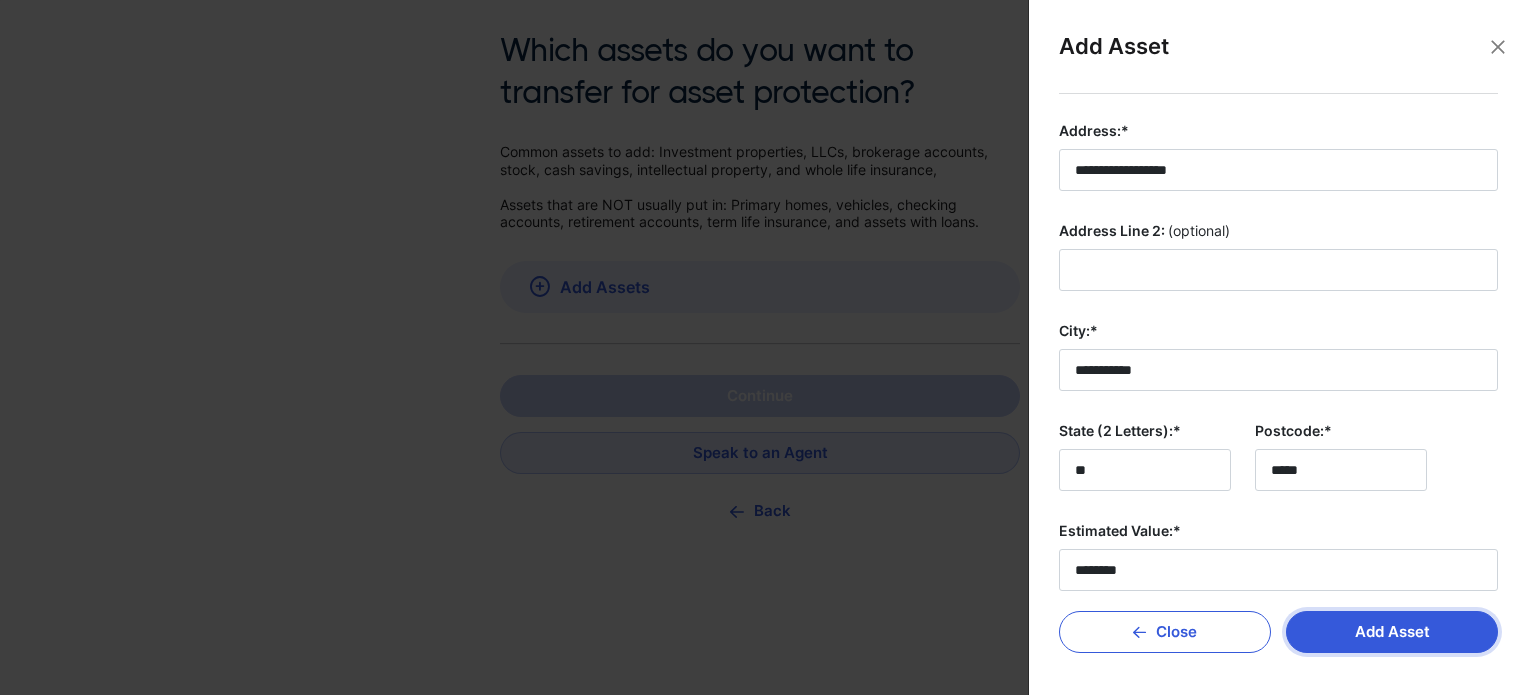 click on "Add Asset" at bounding box center (1392, 632) 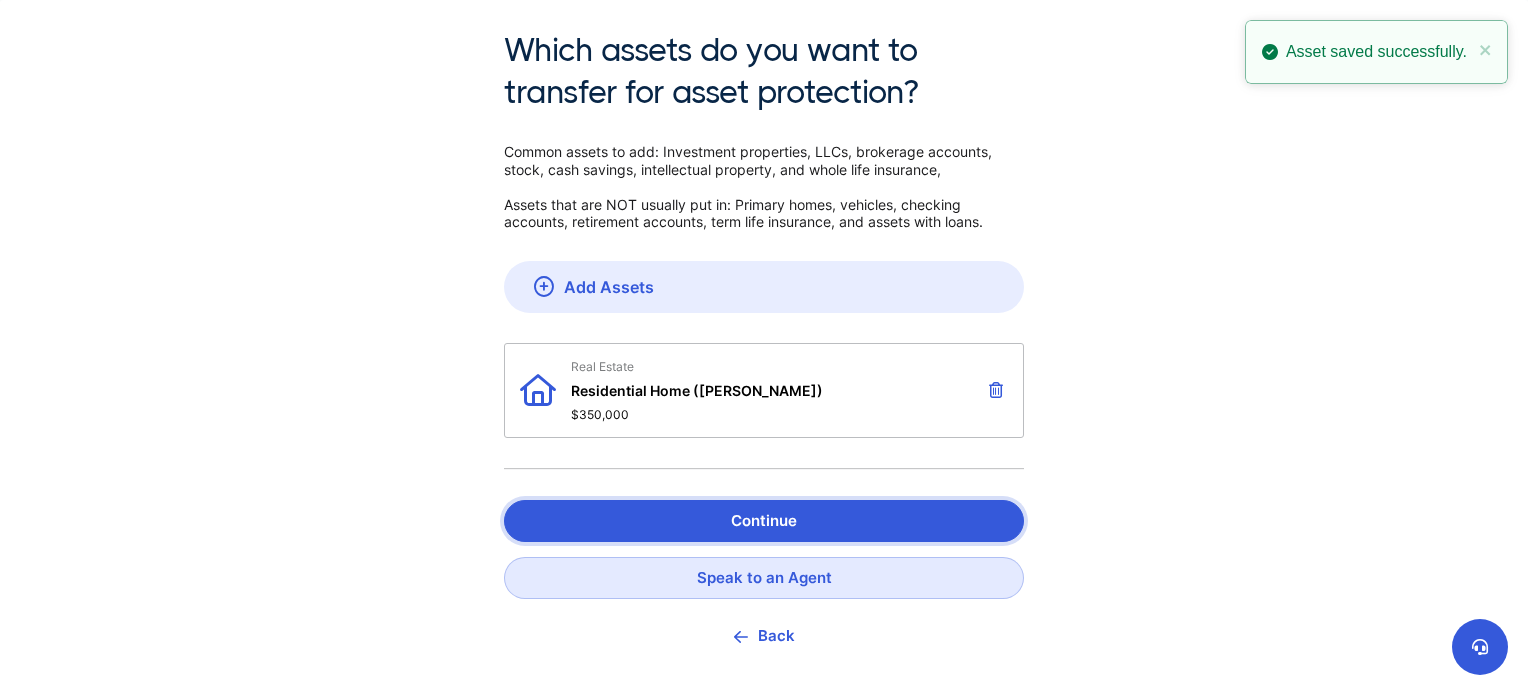 click on "Continue" at bounding box center [764, 521] 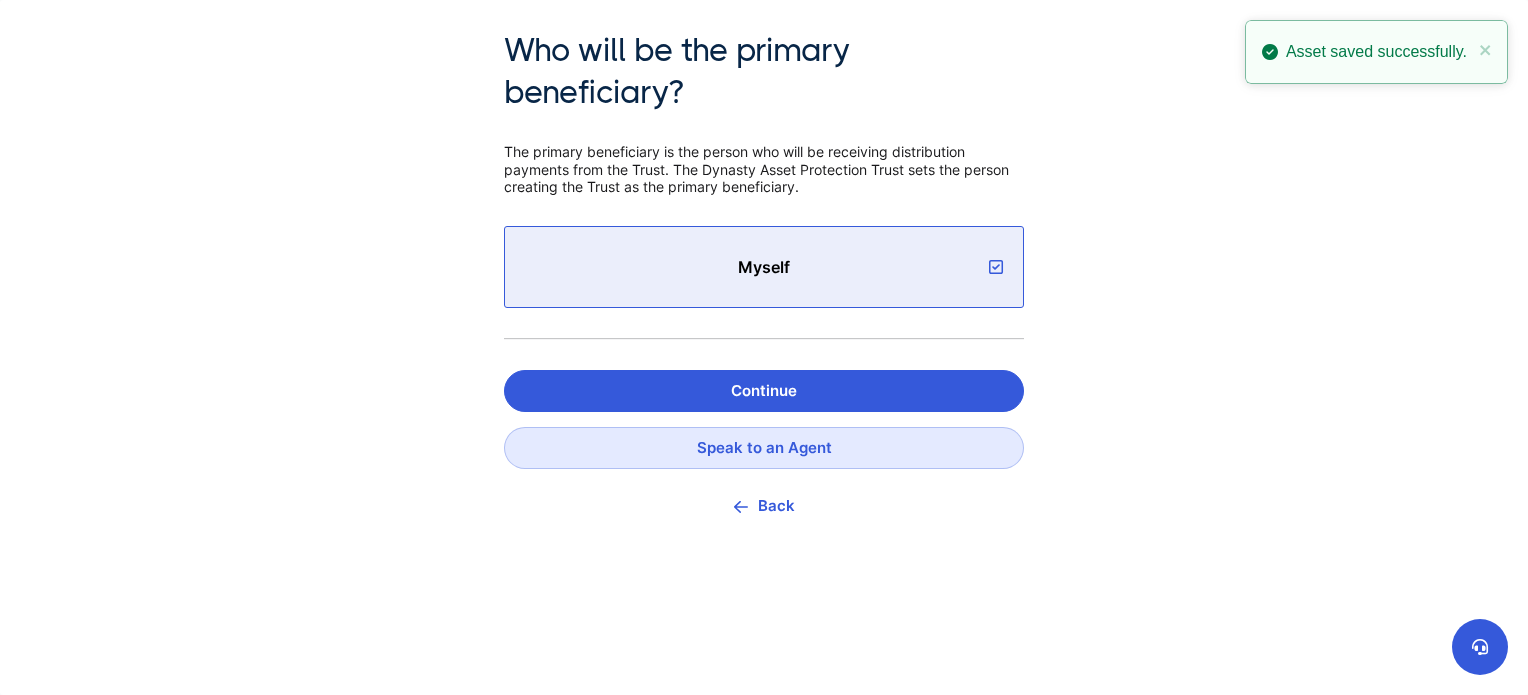 scroll, scrollTop: 0, scrollLeft: 0, axis: both 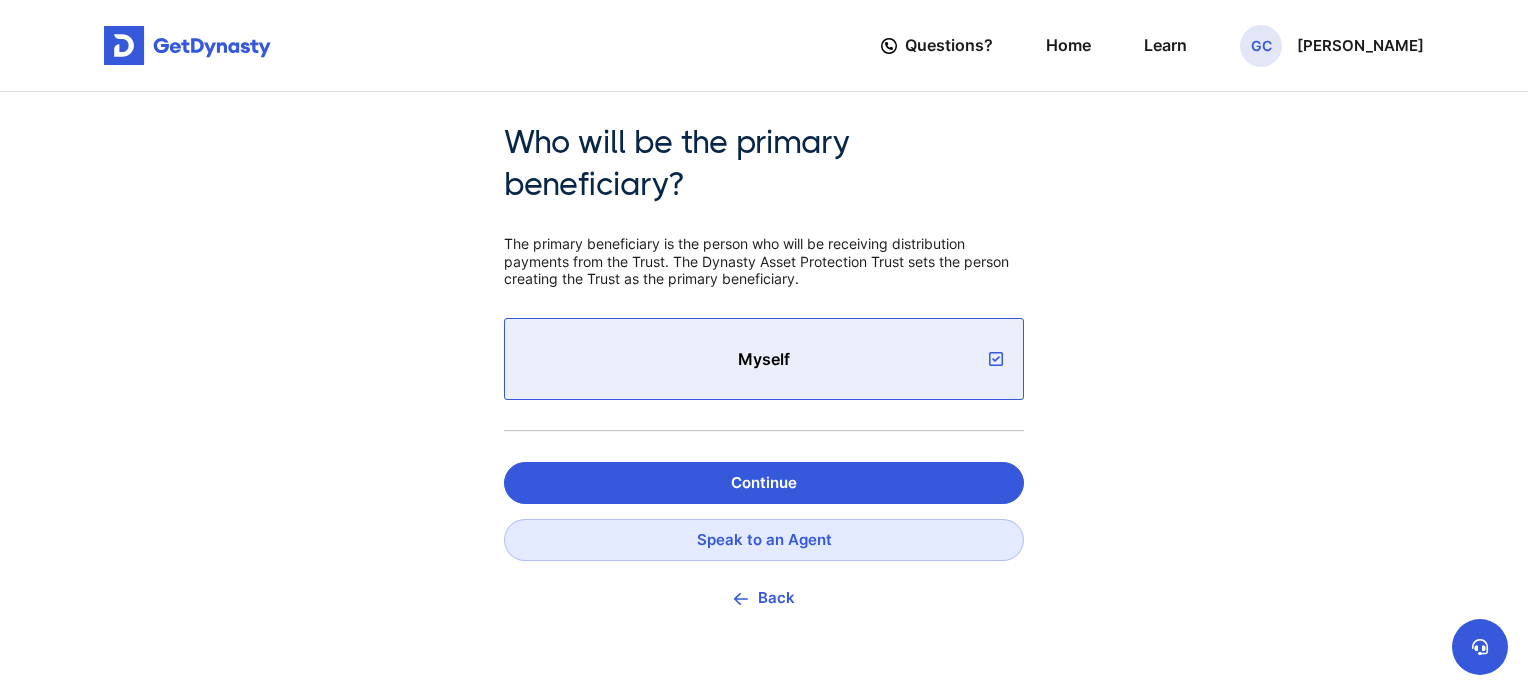 click on "Myself" at bounding box center (764, 359) 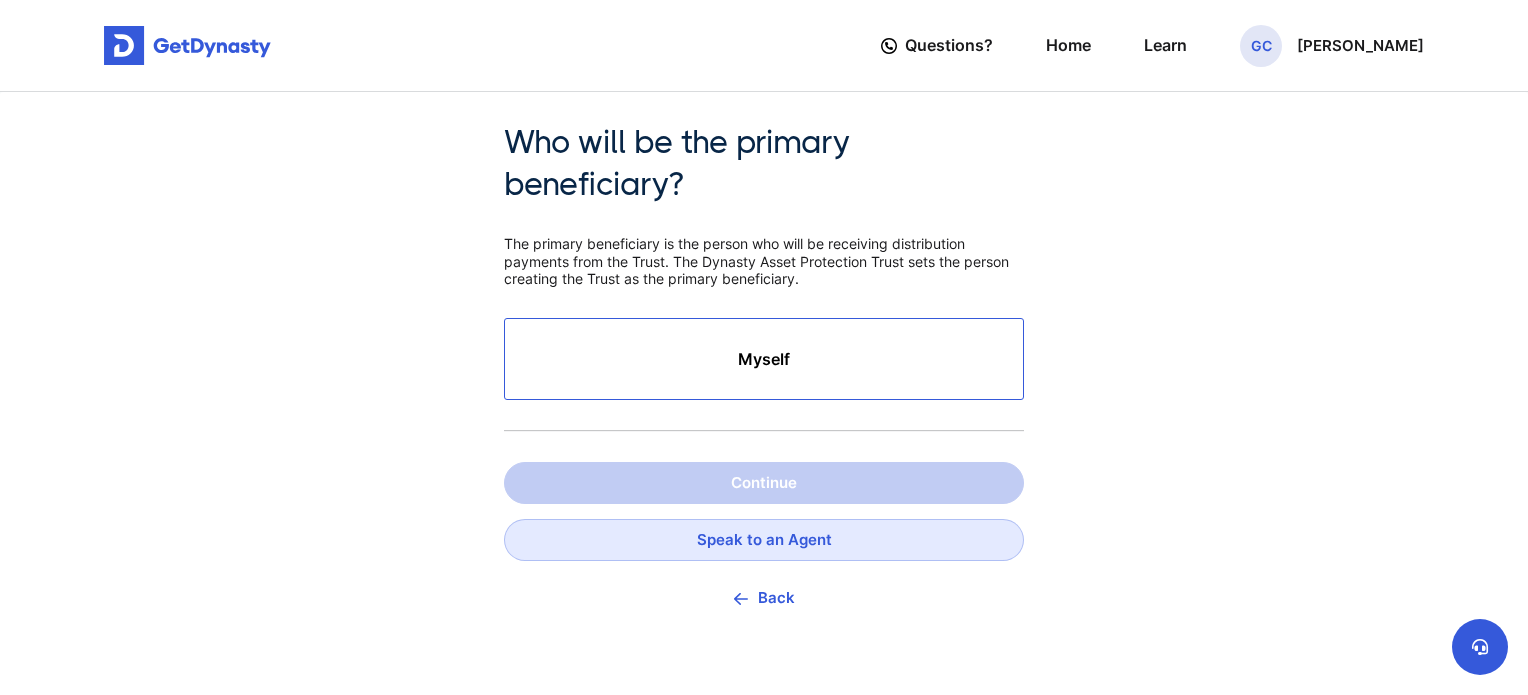 click on "Myself" at bounding box center [764, 359] 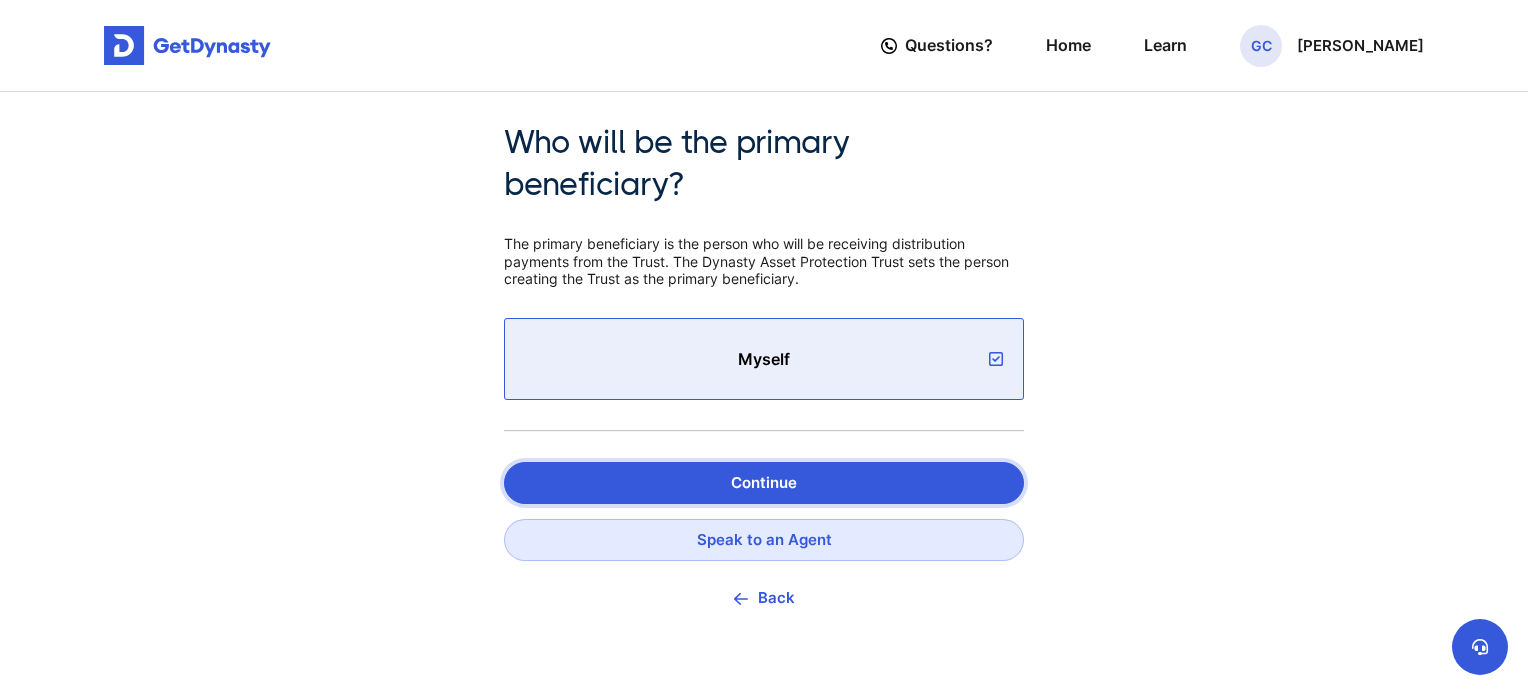 click on "Continue" at bounding box center [764, 483] 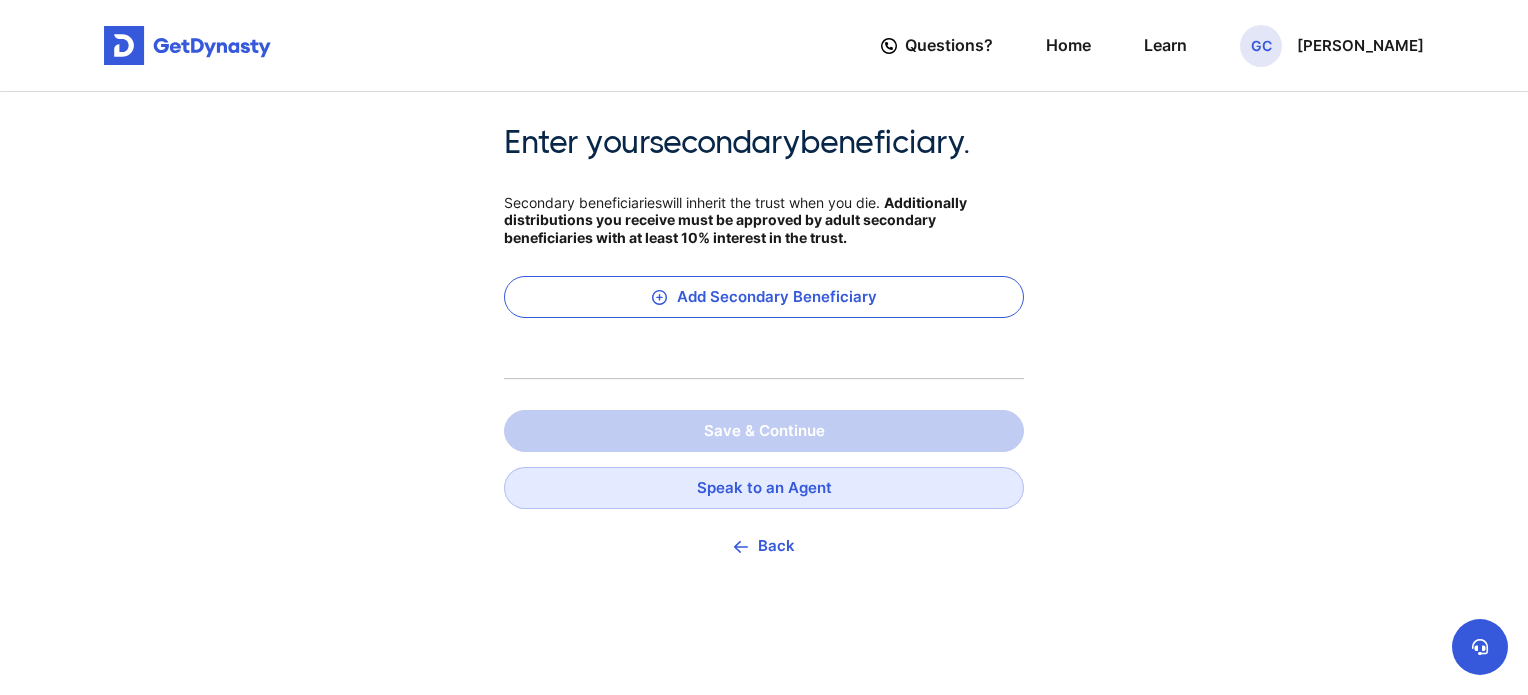 click on "Back" at bounding box center [764, 546] 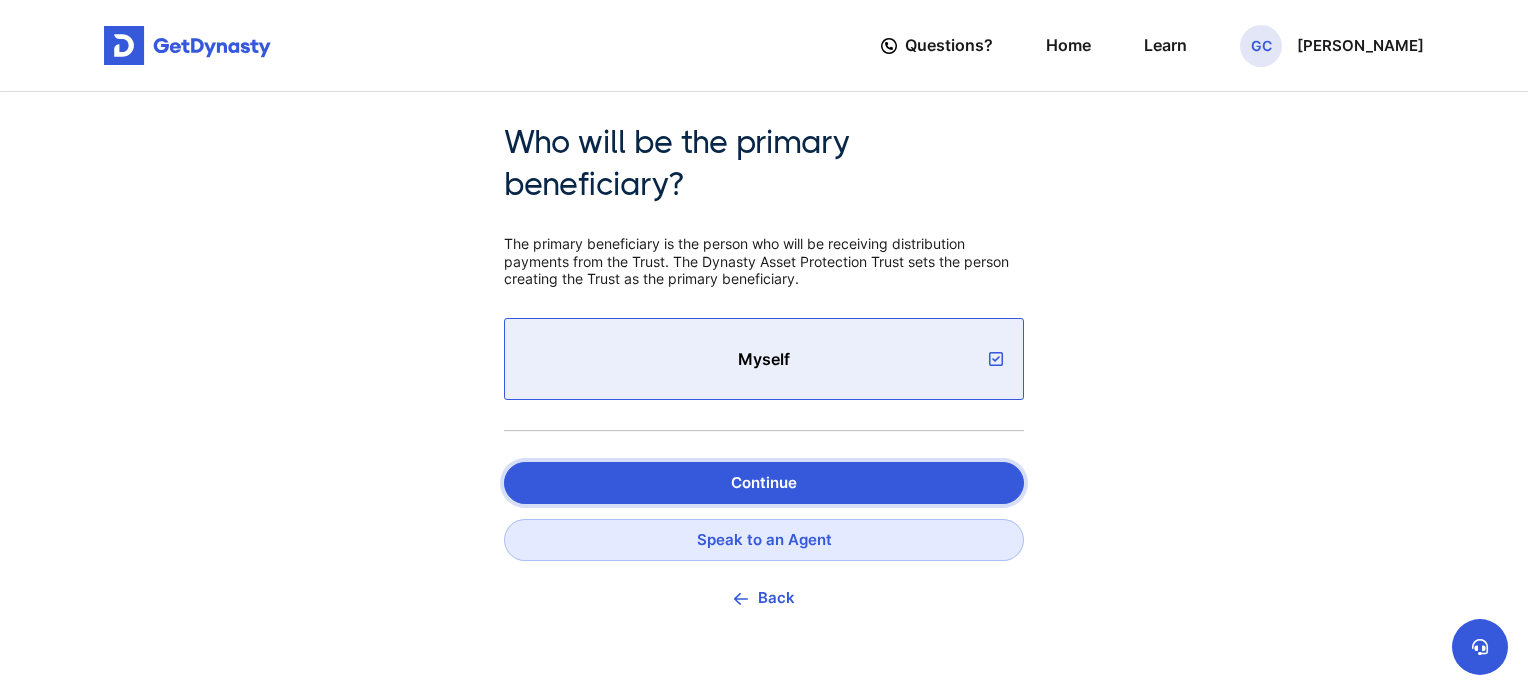 click on "Continue" at bounding box center (764, 483) 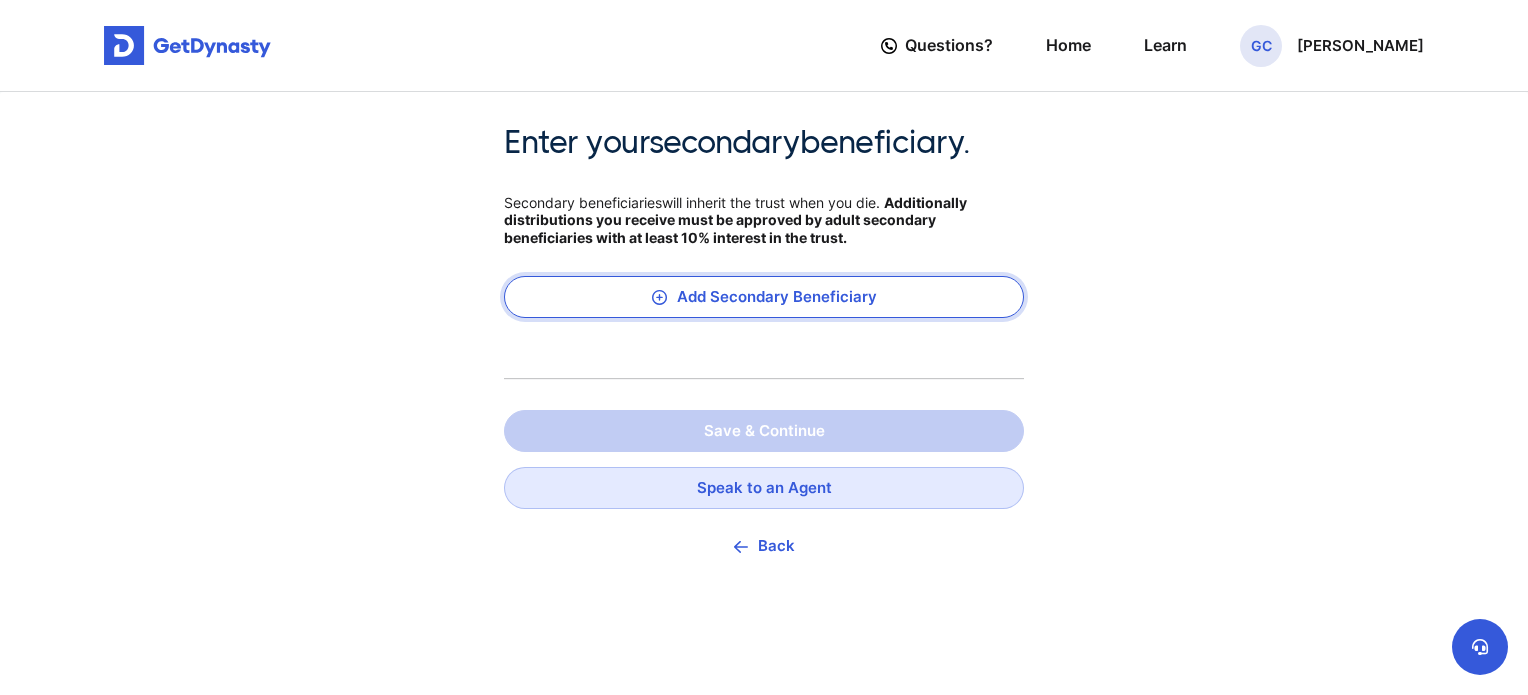 click on "Add Secondary Beneficiary" at bounding box center (764, 297) 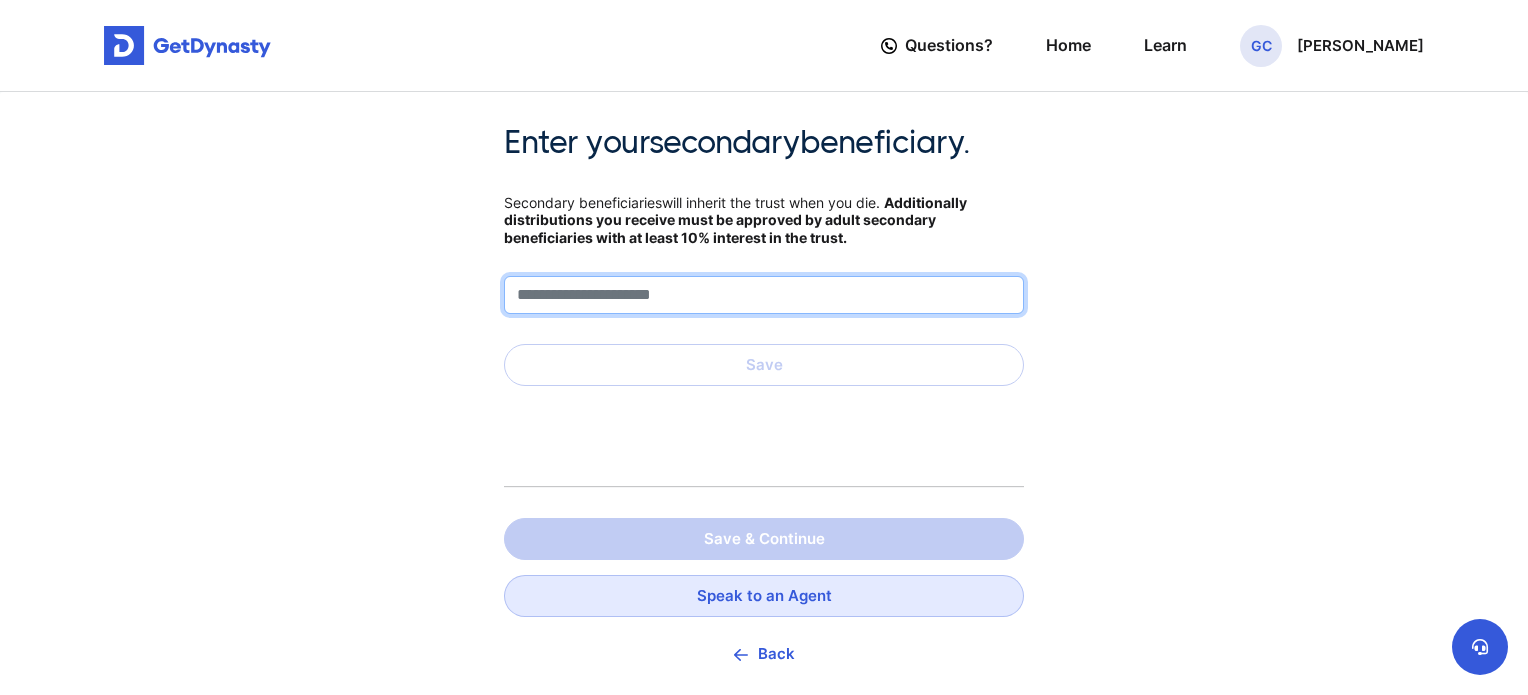 click at bounding box center [764, 295] 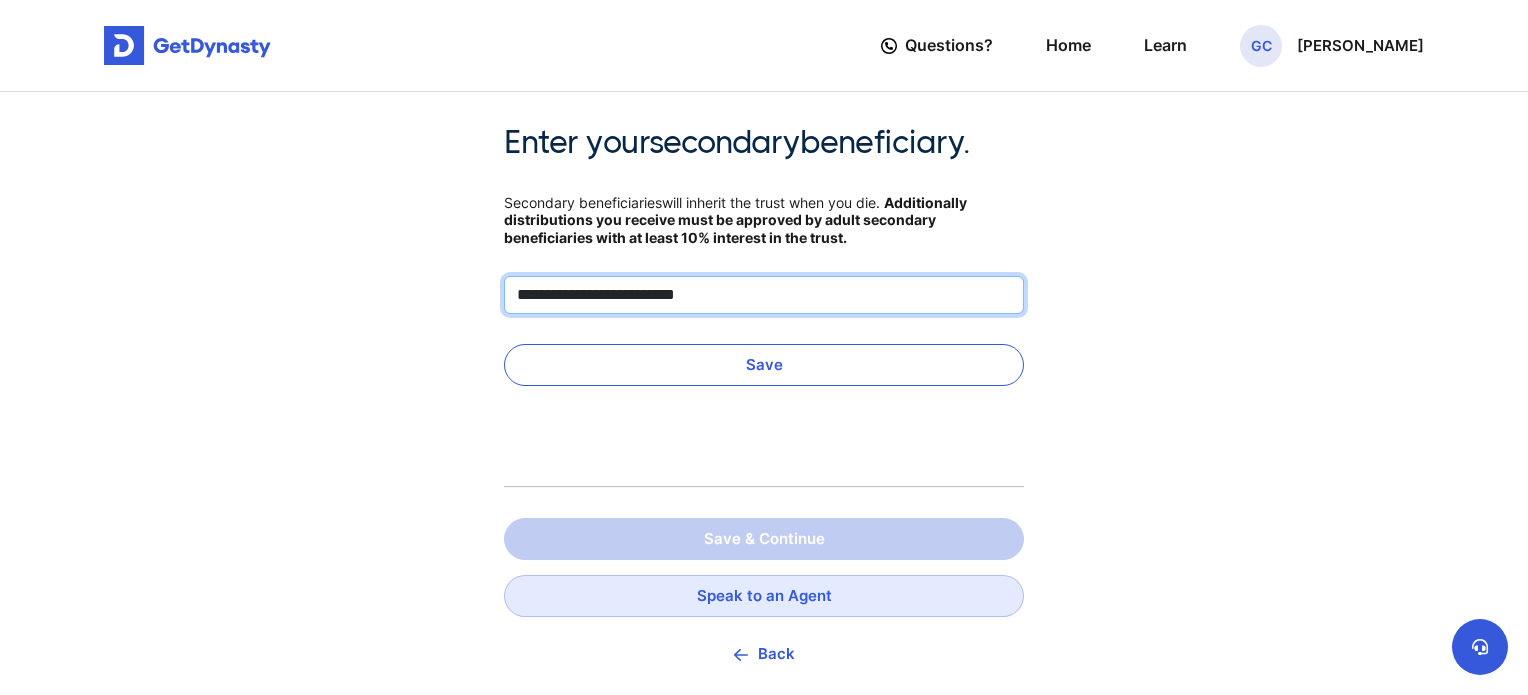 type on "**********" 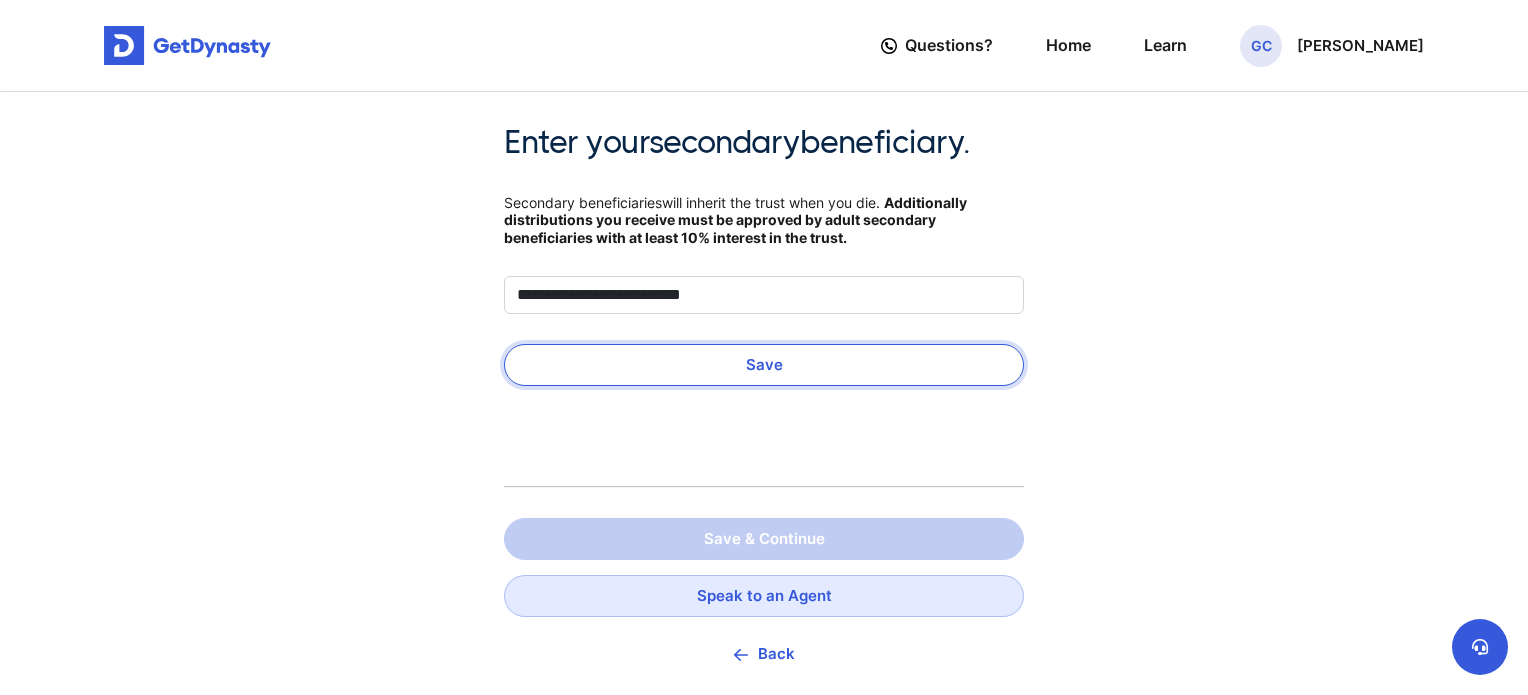 click on "Save" at bounding box center (764, 365) 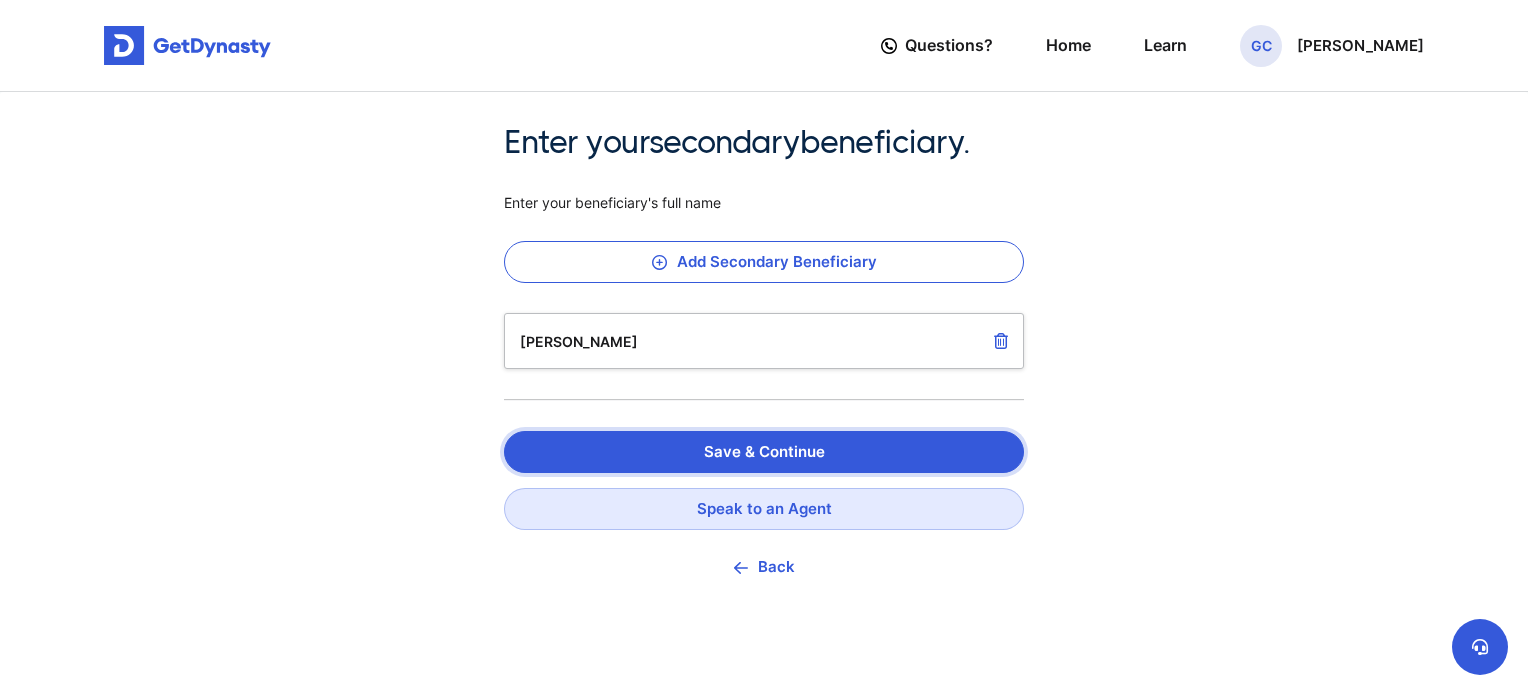 click on "Save & Continue" at bounding box center [764, 452] 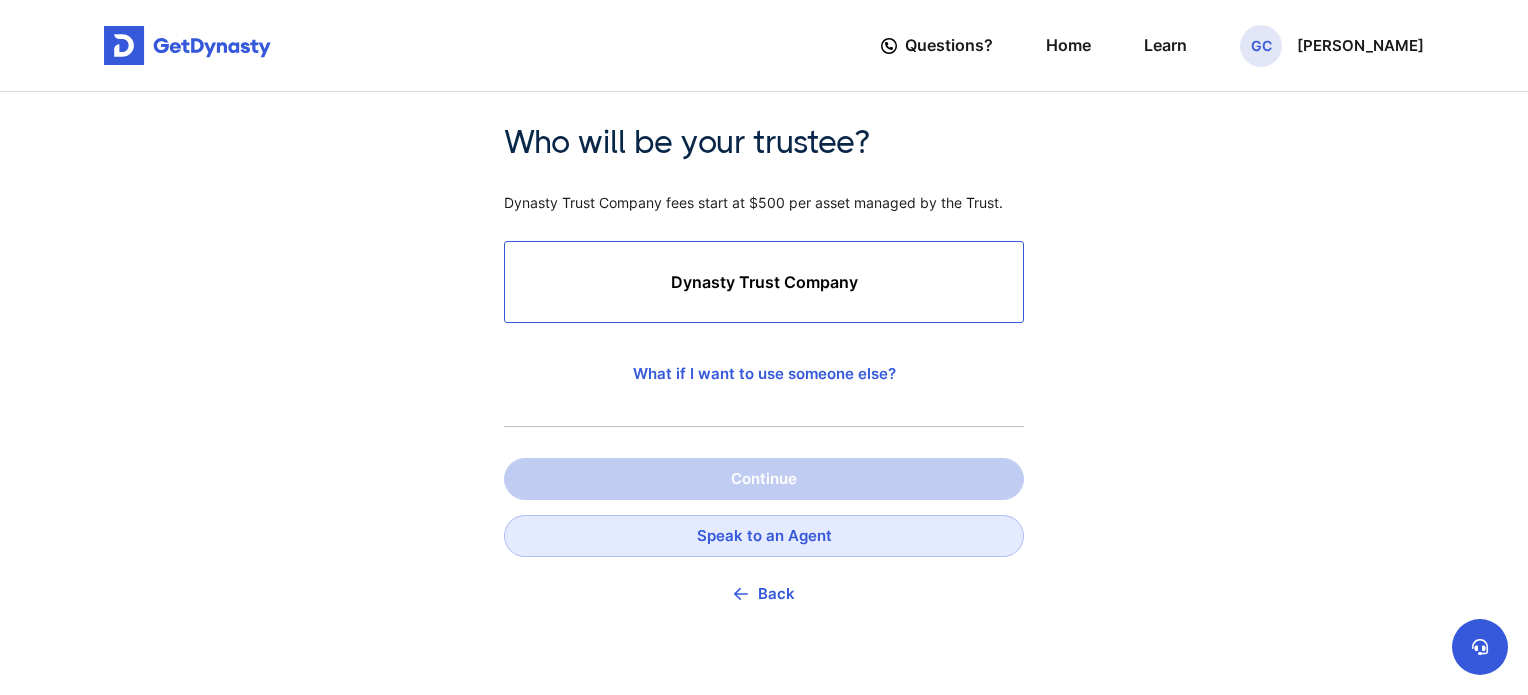 click on "Dynasty Trust Company" at bounding box center [764, 282] 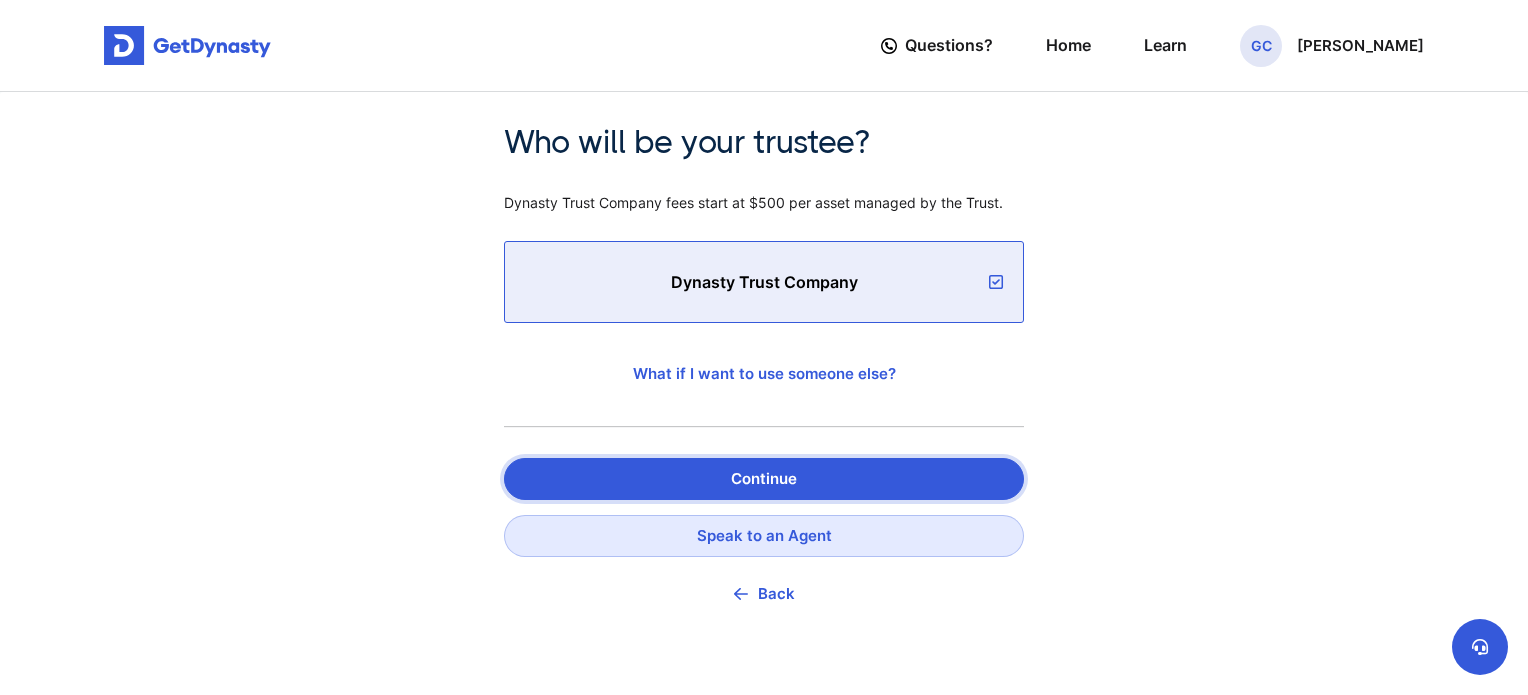 click on "Continue" at bounding box center (764, 479) 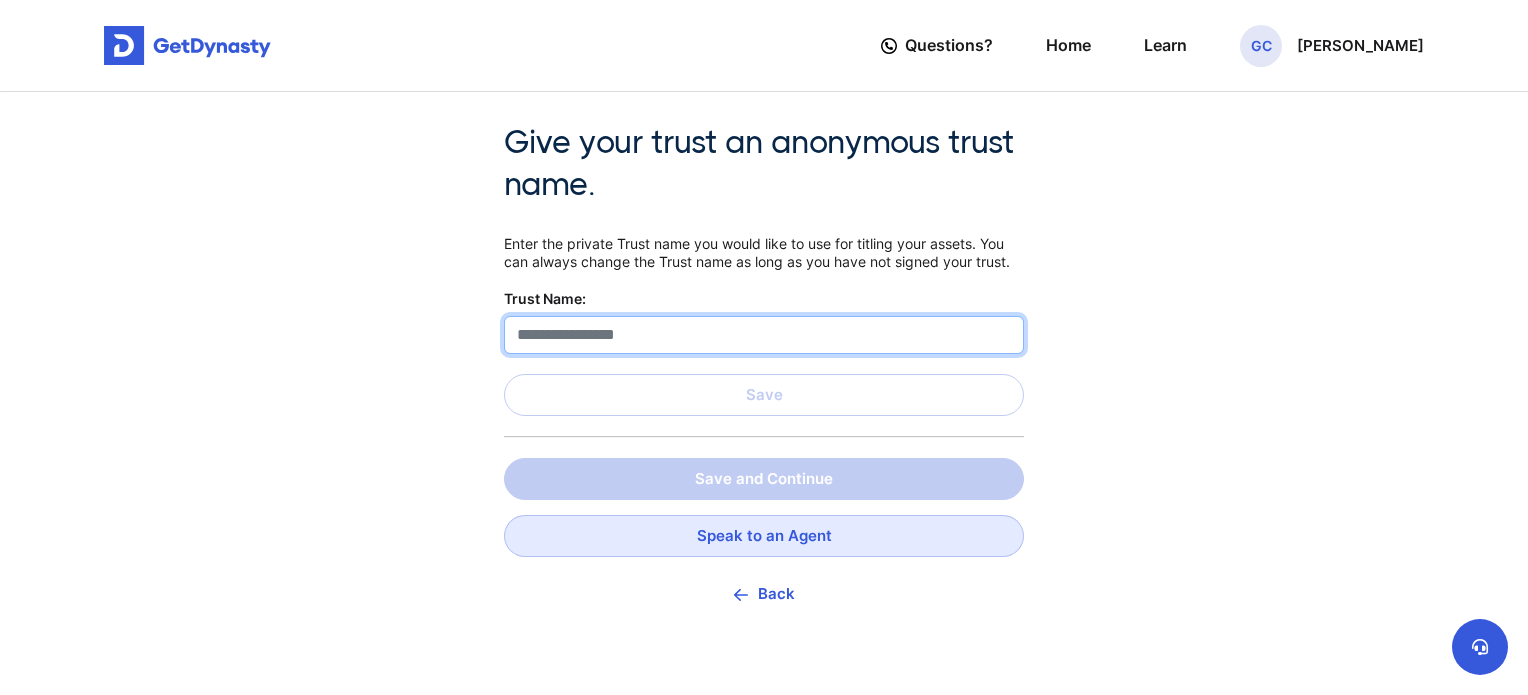 click at bounding box center (764, 335) 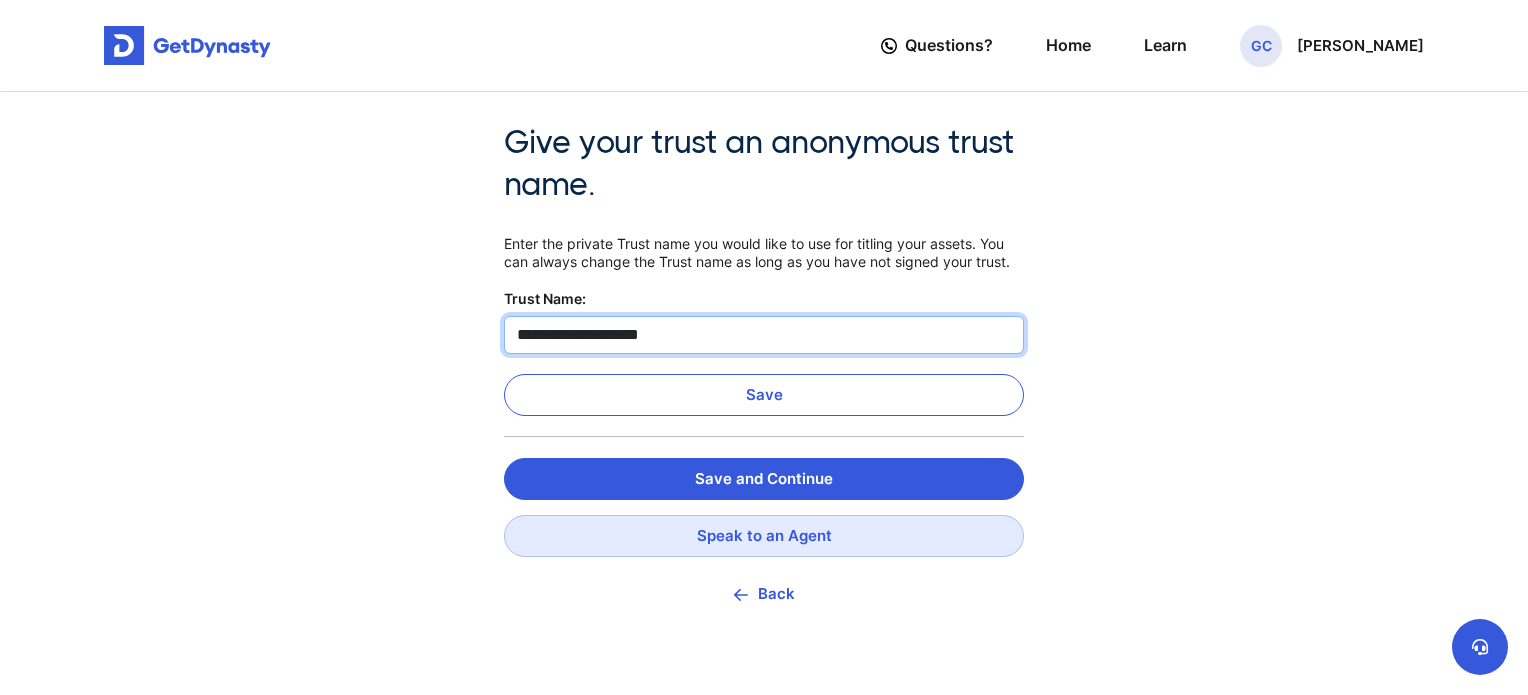 click on "**********" at bounding box center (764, 335) 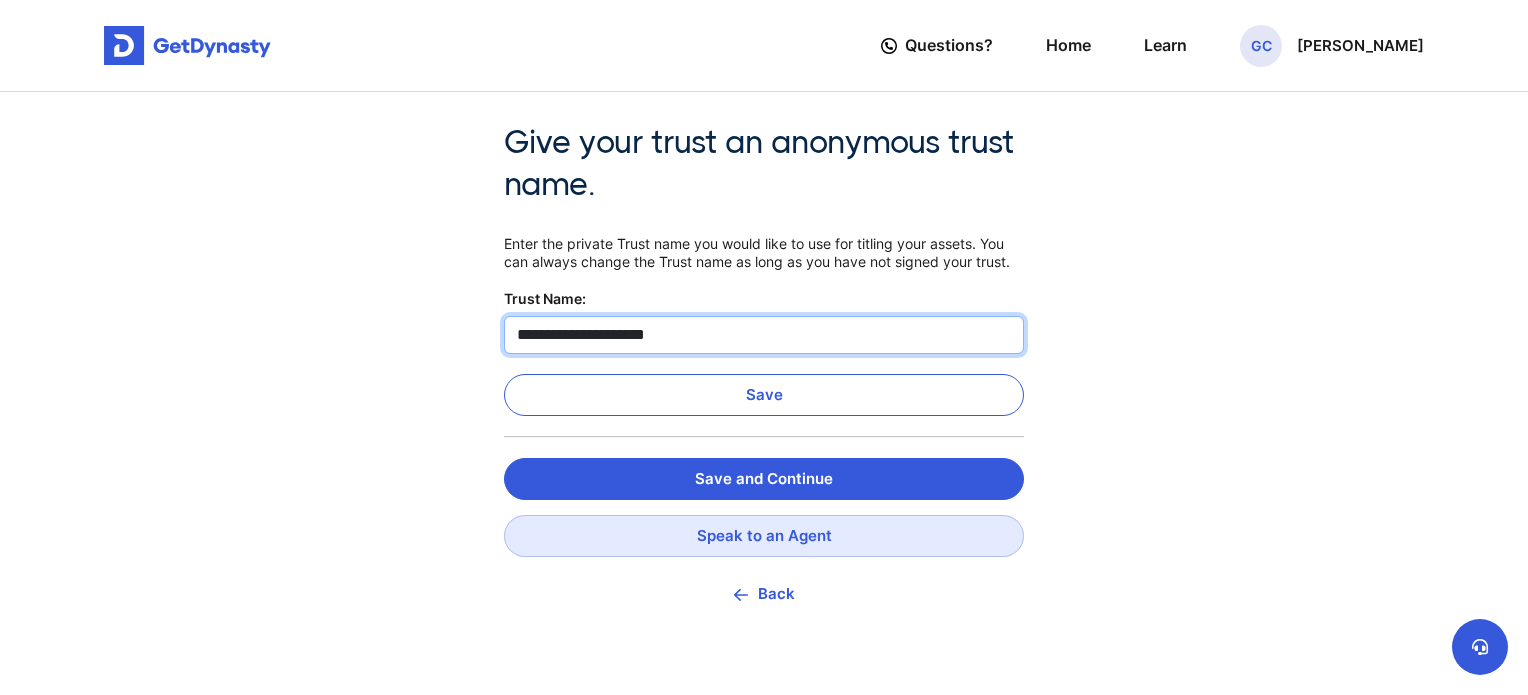 click on "**********" at bounding box center (764, 335) 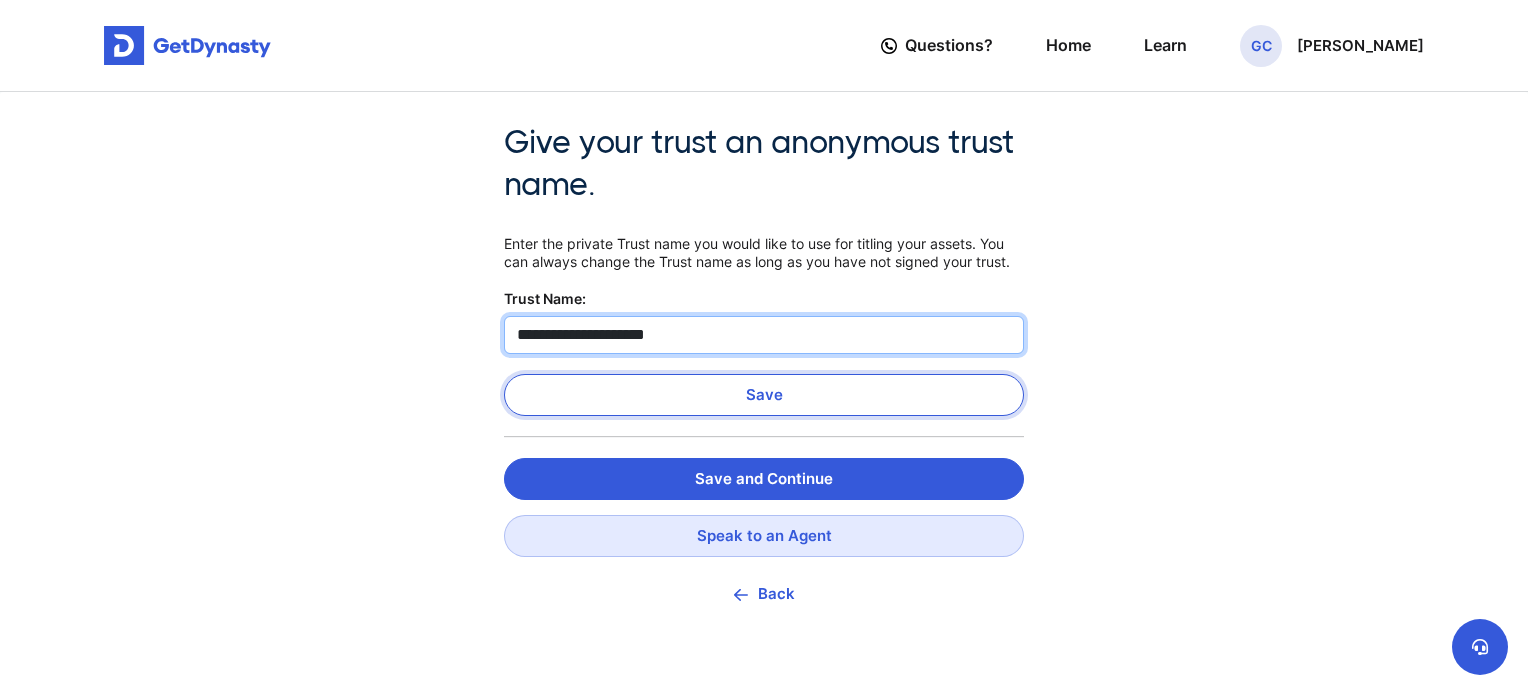 type on "**********" 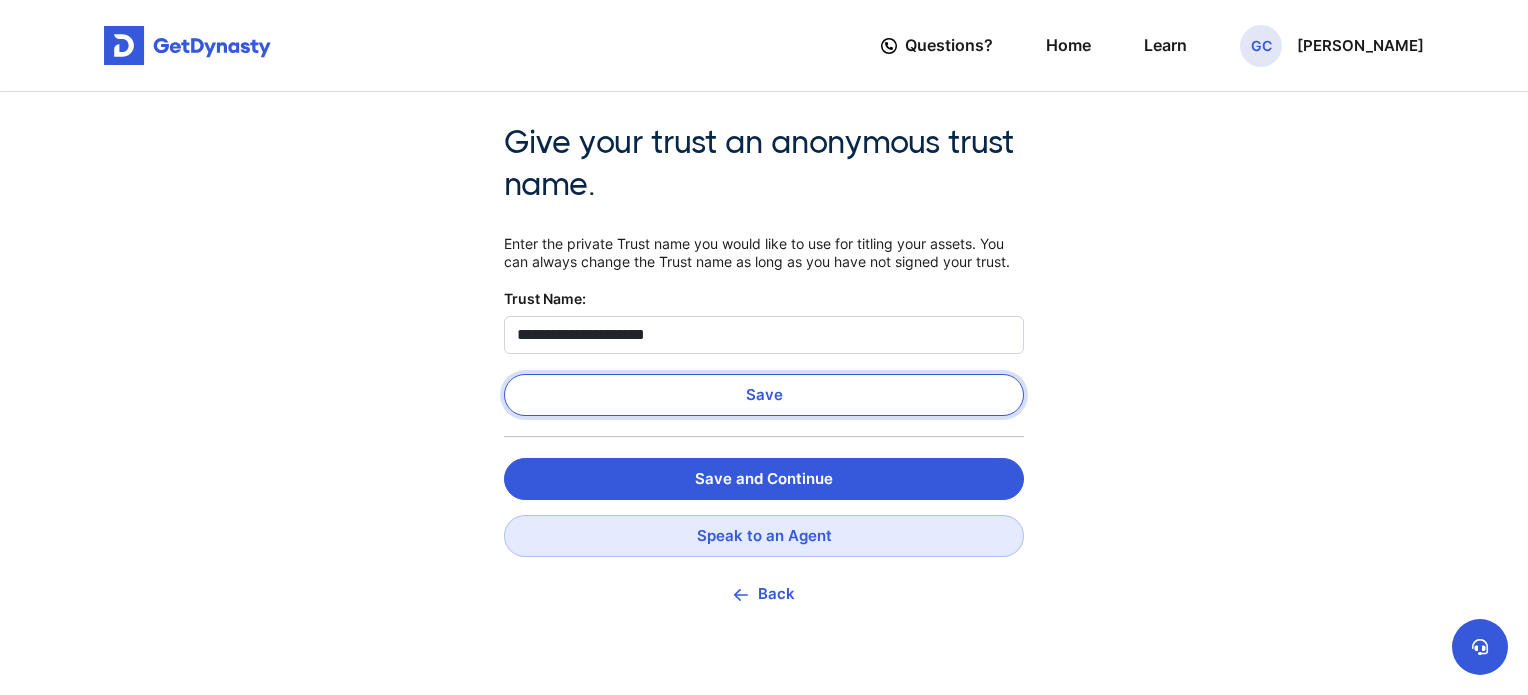 click on "Save" at bounding box center (764, 395) 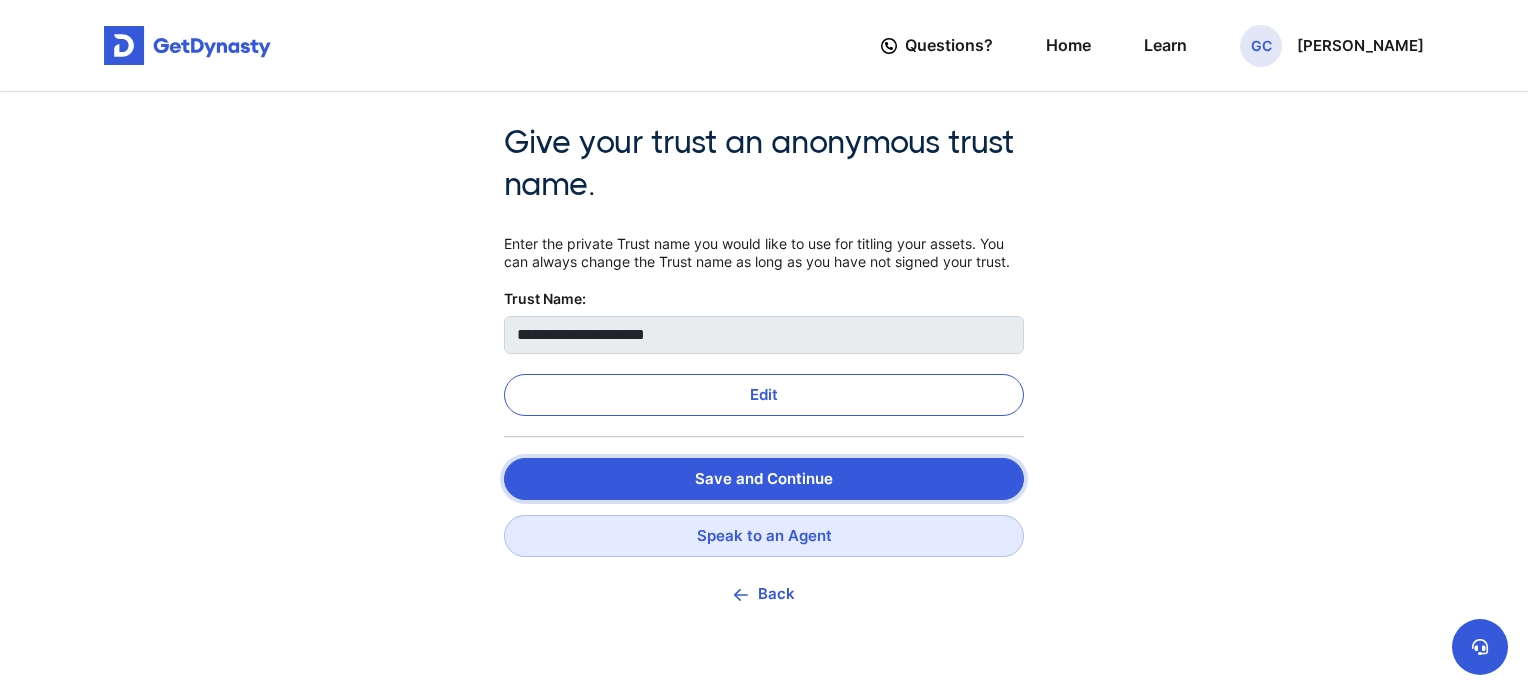 click on "Save and Continue" at bounding box center [764, 479] 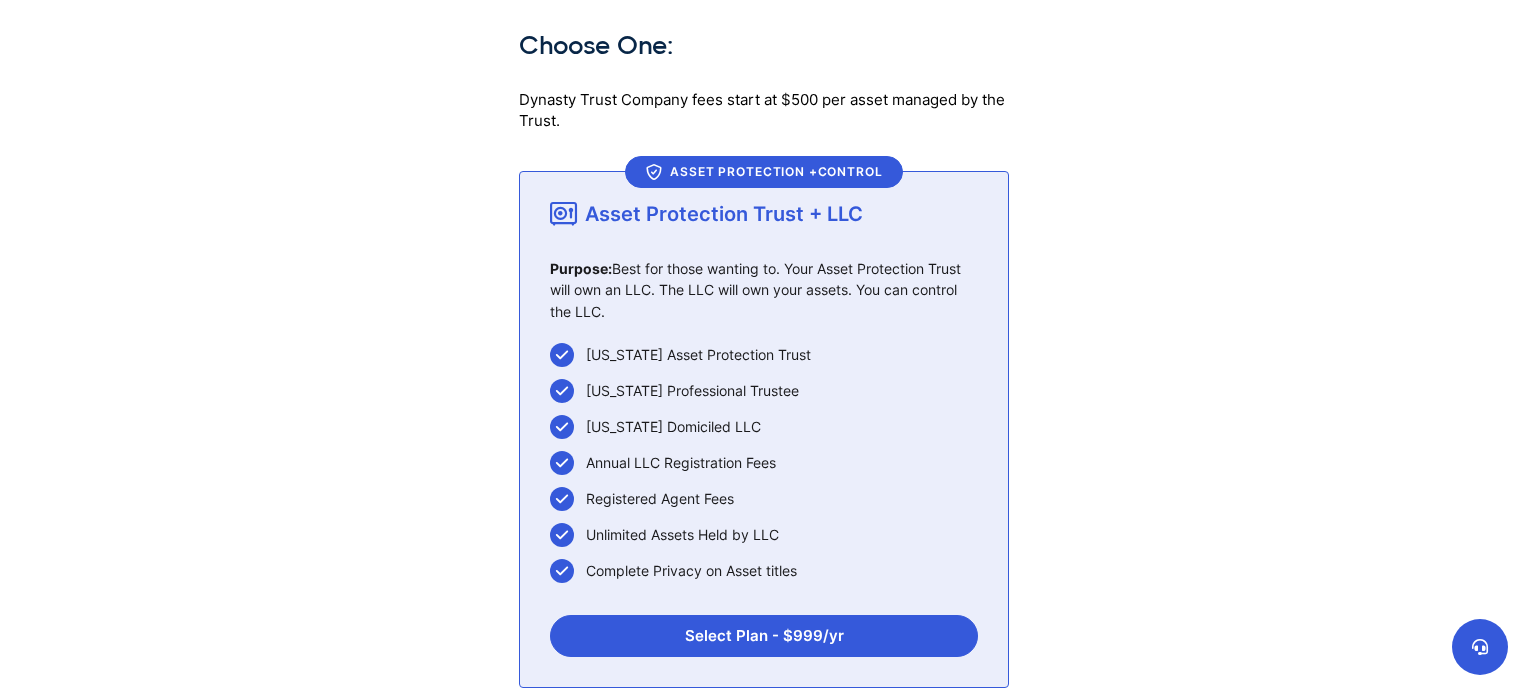 scroll, scrollTop: 110, scrollLeft: 0, axis: vertical 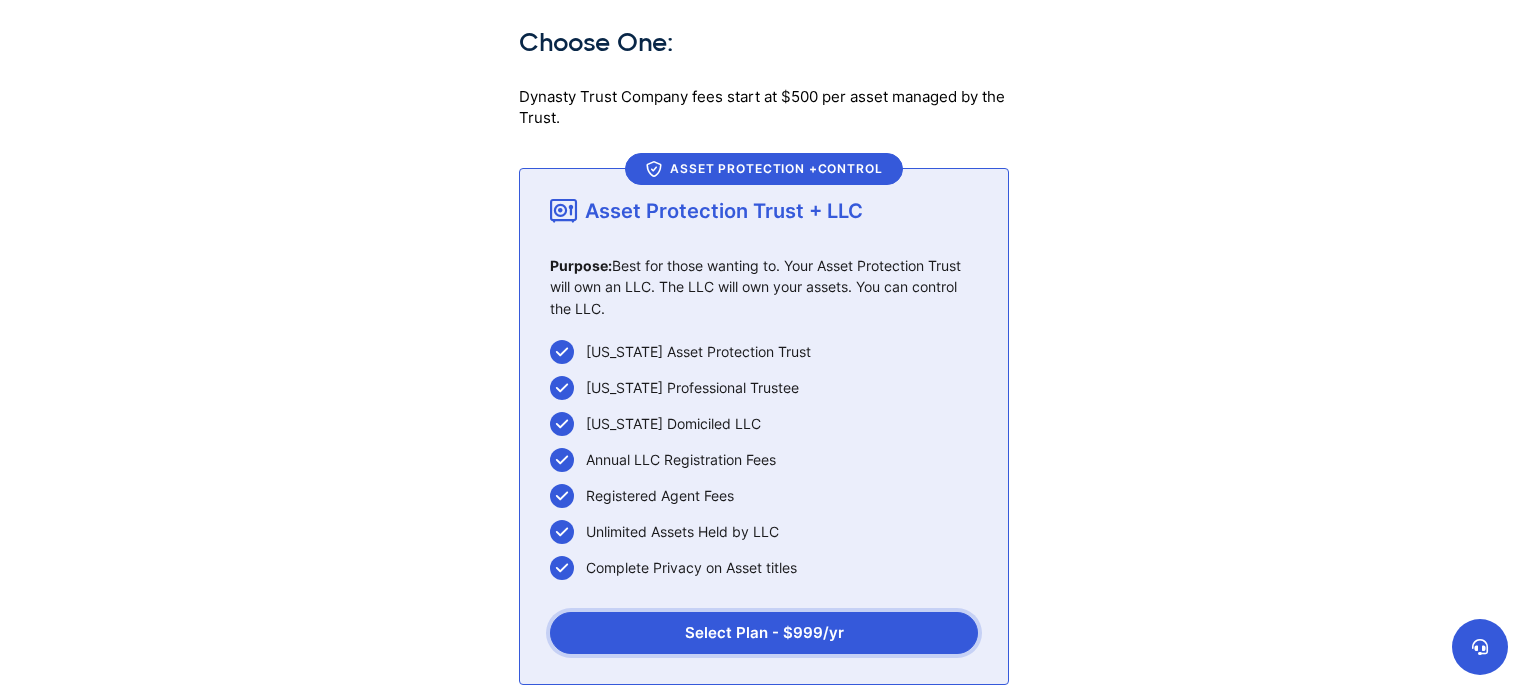 click on "Select Plan - $ 999 /yr" at bounding box center (764, 633) 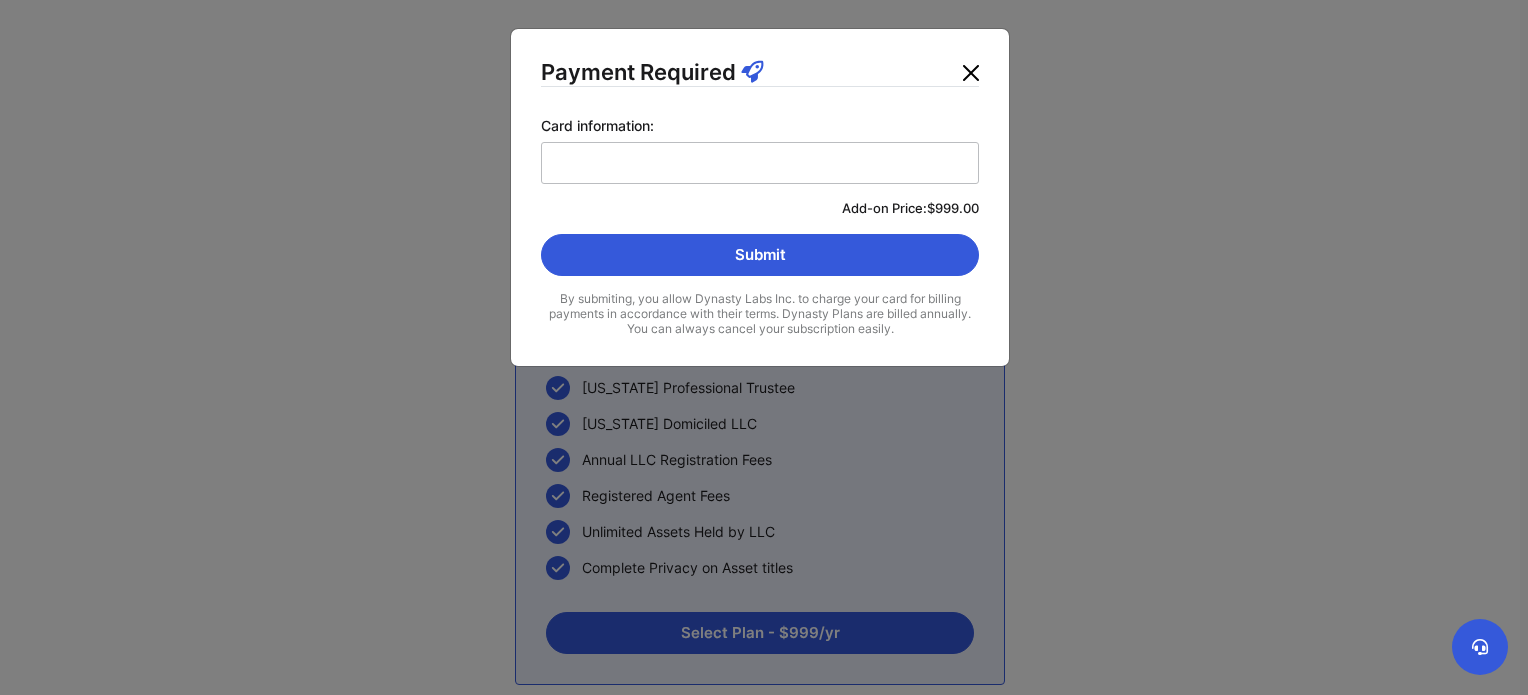 click at bounding box center [971, 73] 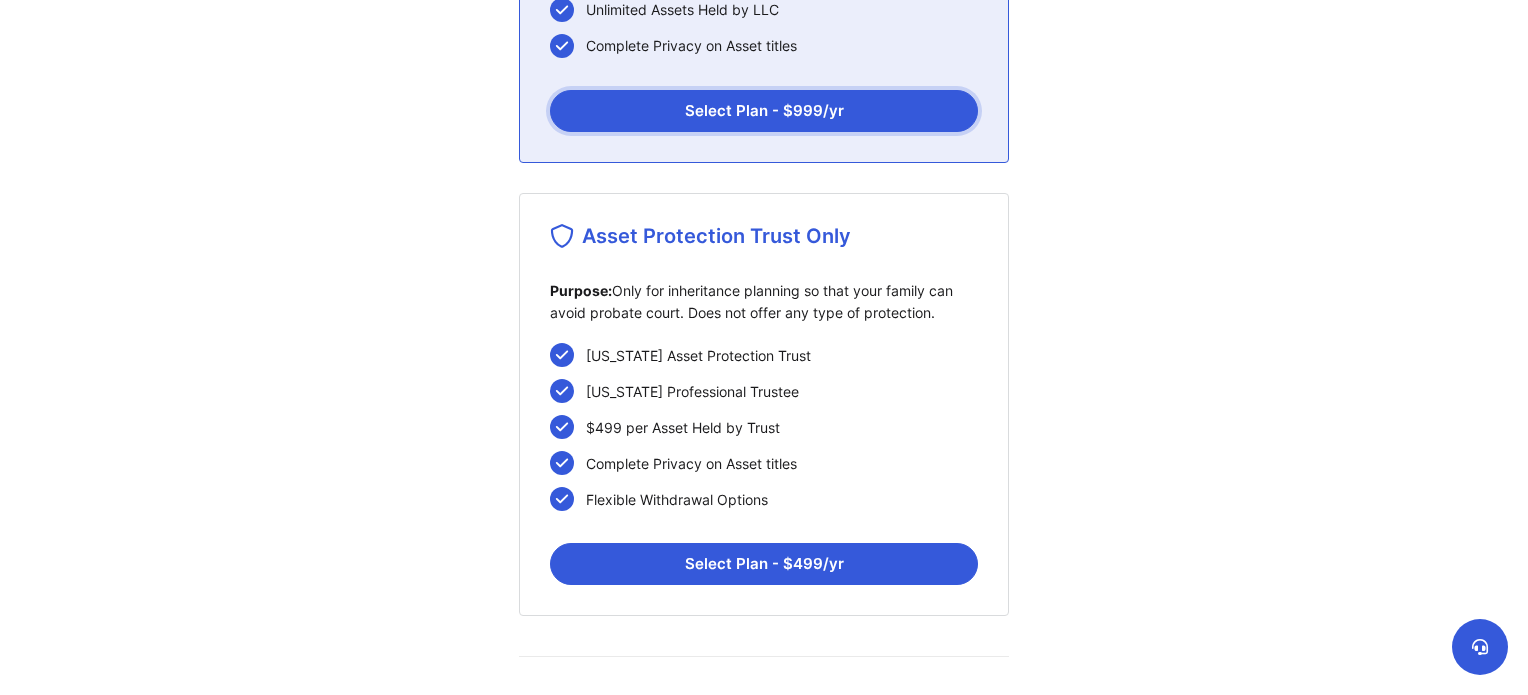 scroll, scrollTop: 730, scrollLeft: 0, axis: vertical 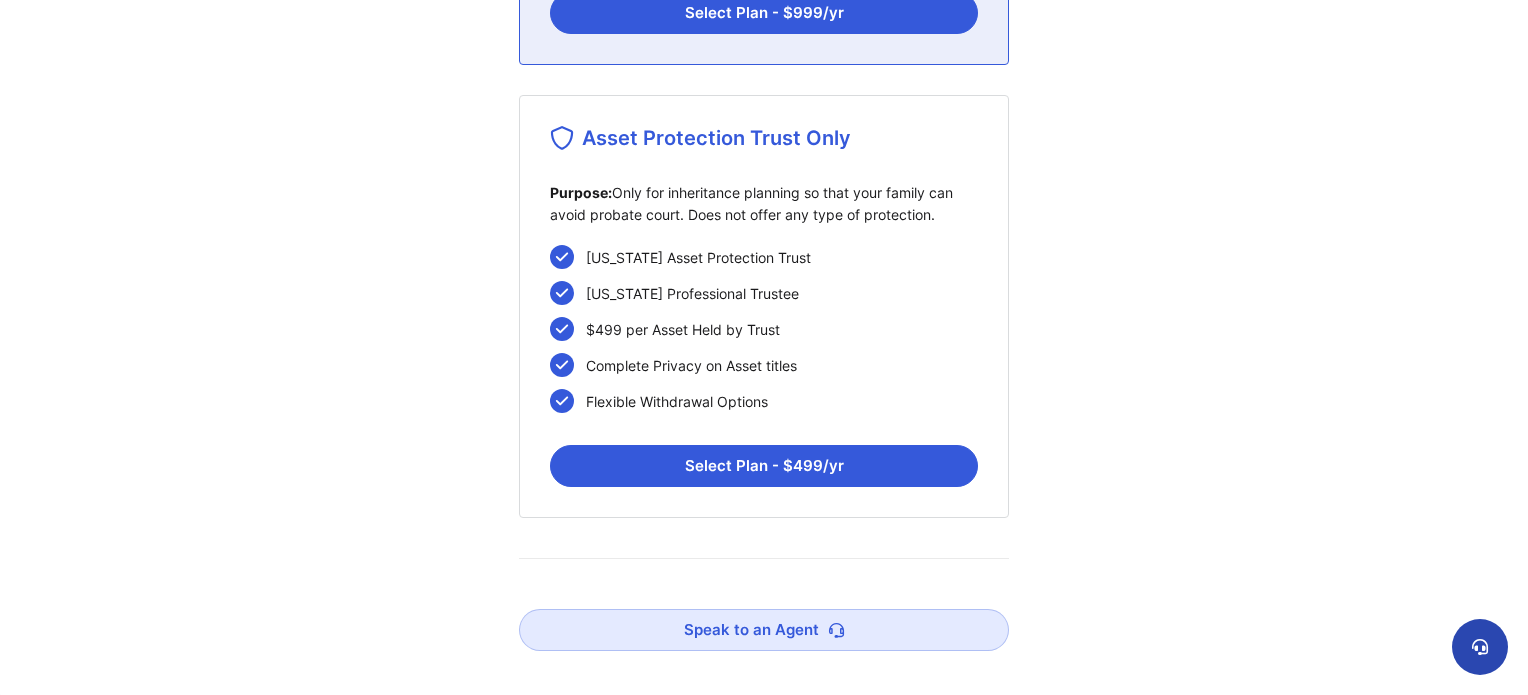 click at bounding box center (1480, 647) 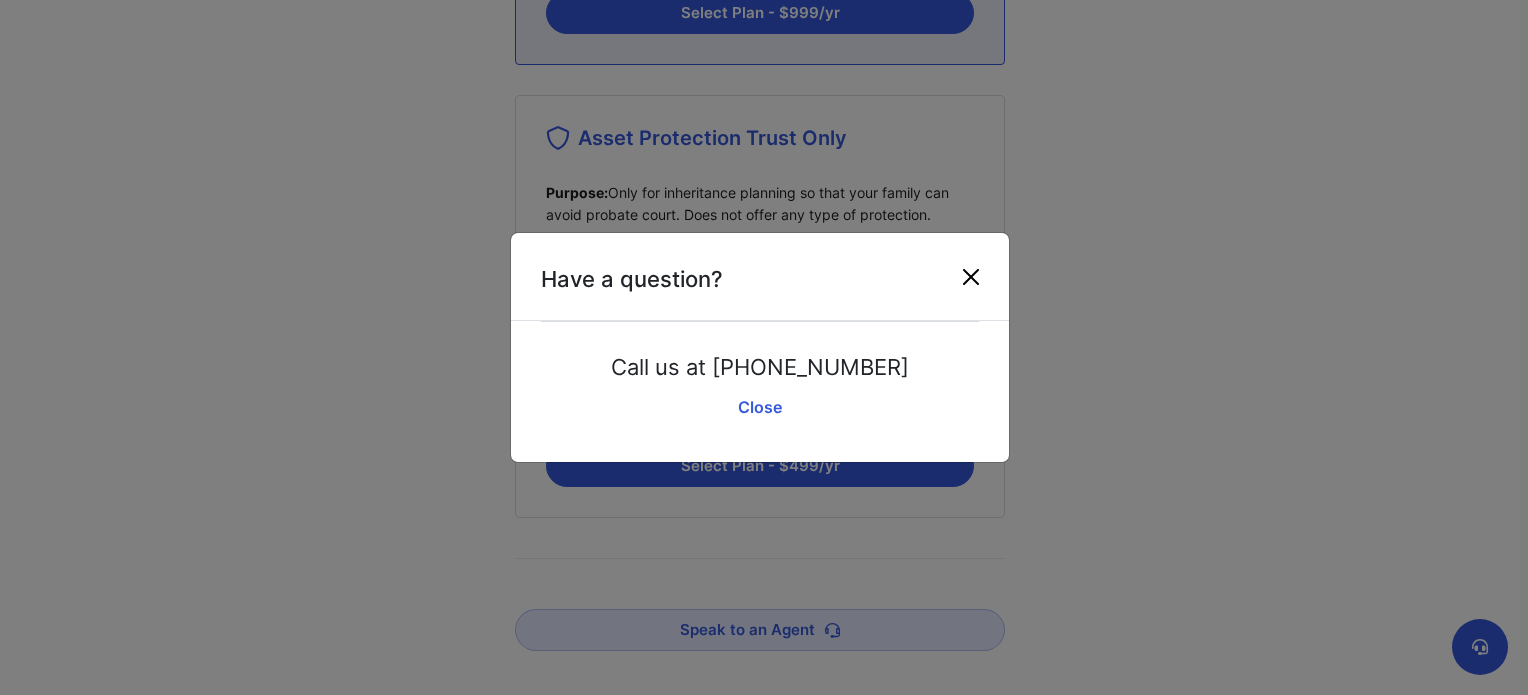 click at bounding box center [971, 277] 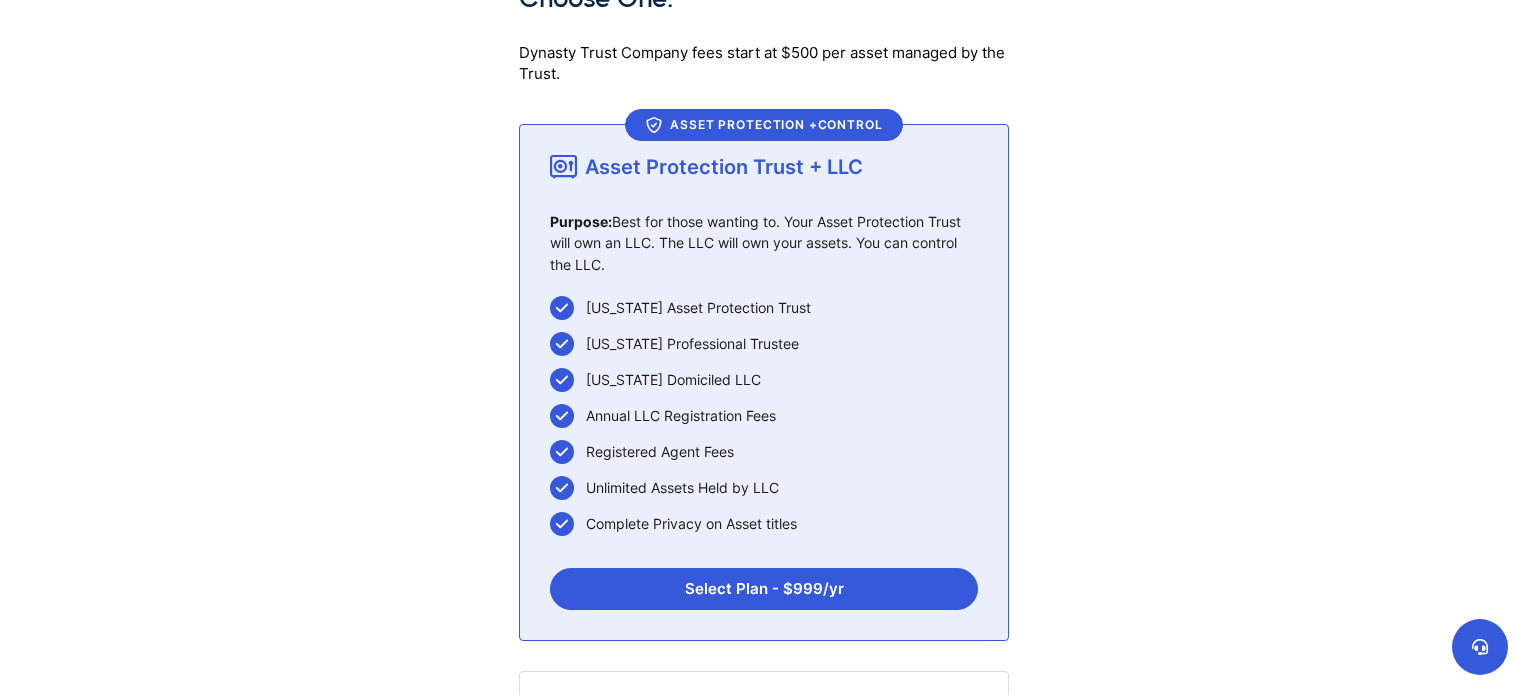 scroll, scrollTop: 0, scrollLeft: 0, axis: both 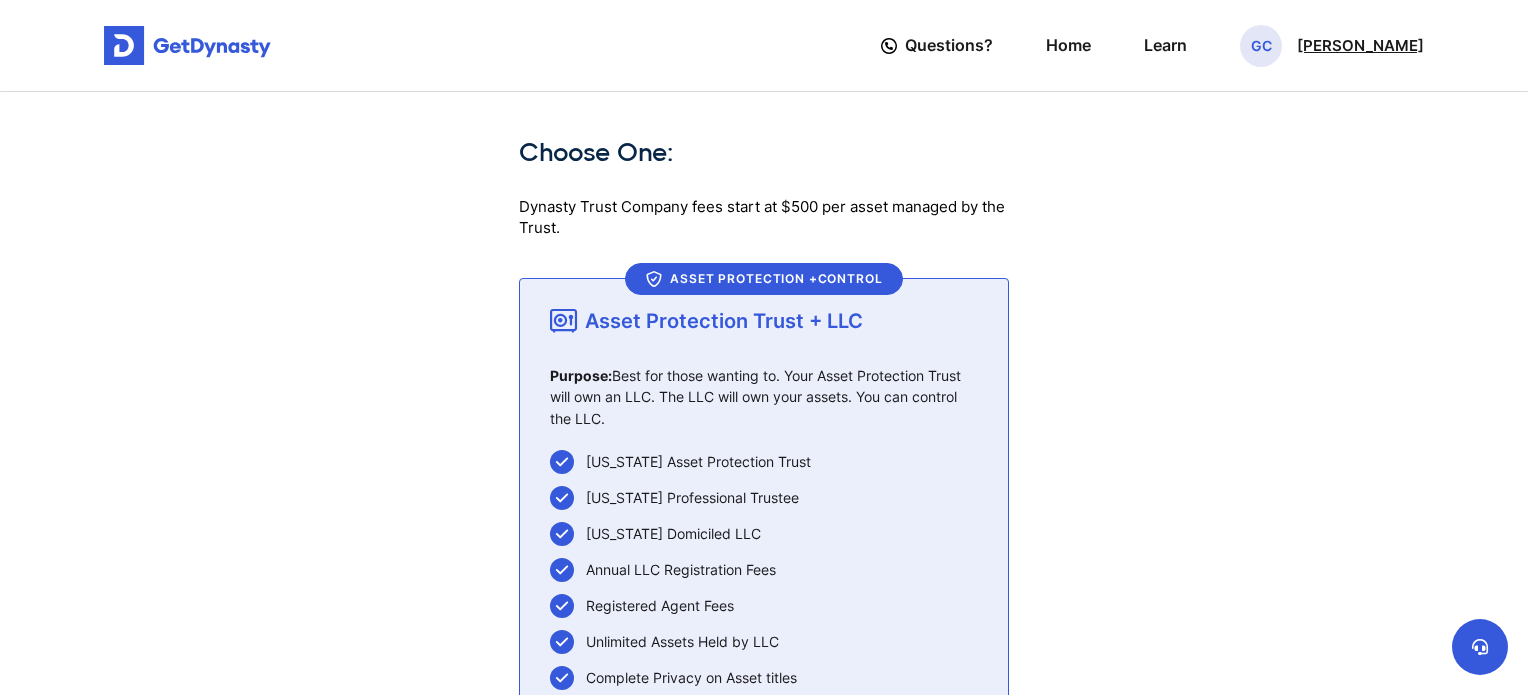 click on "[PERSON_NAME]" at bounding box center (1360, 46) 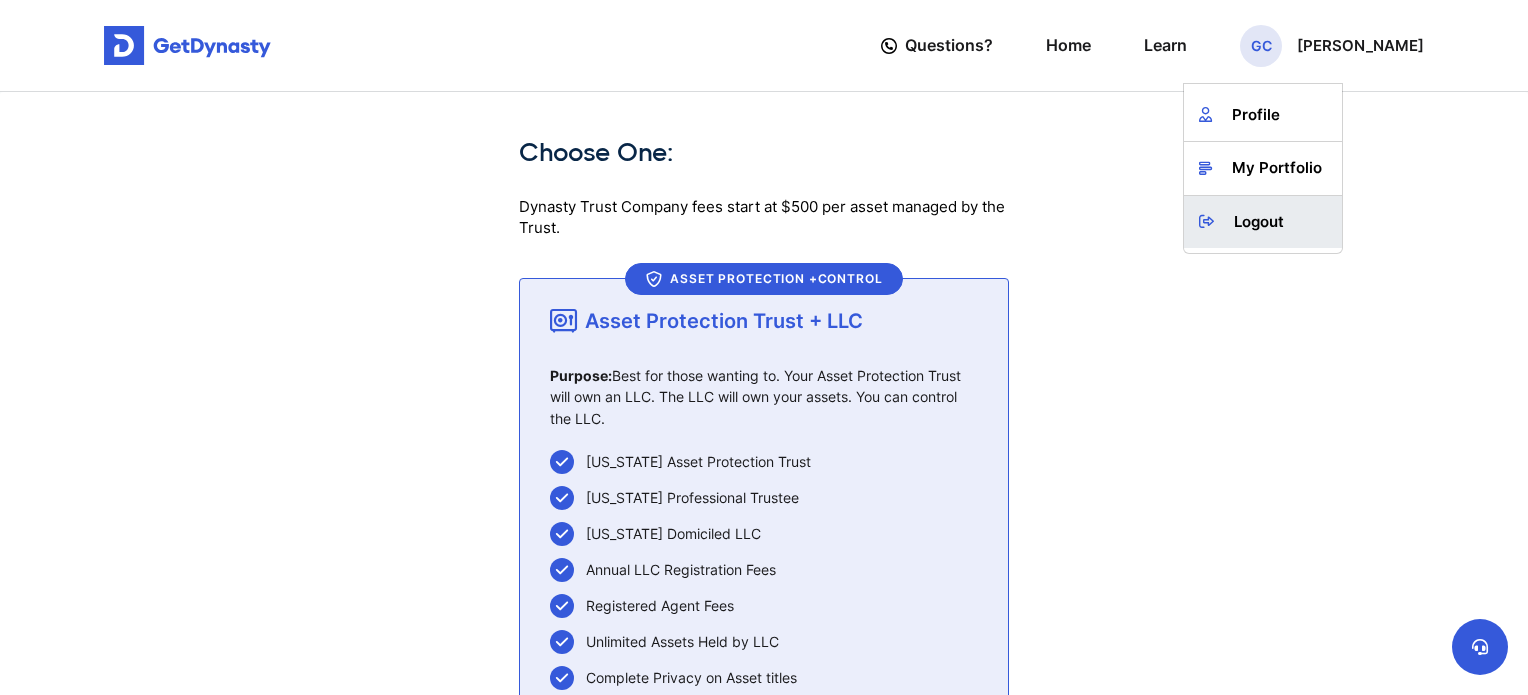 click on "Logout" at bounding box center [1263, 222] 